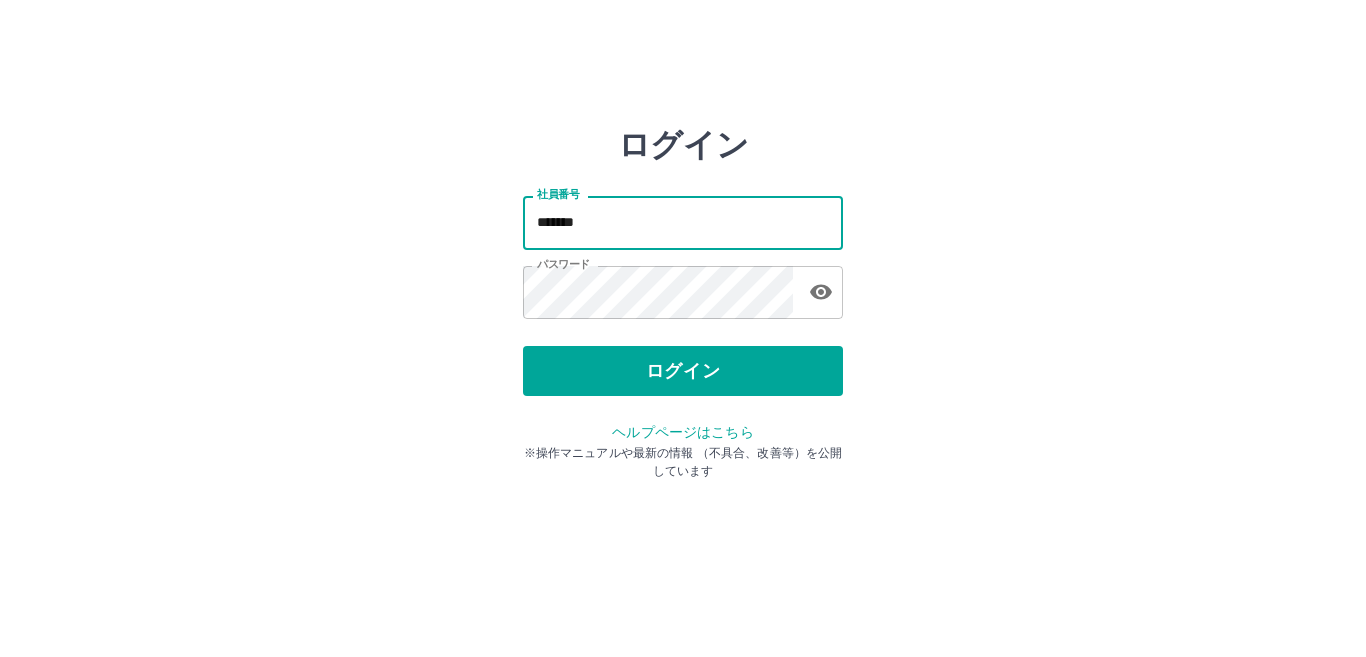 scroll, scrollTop: 0, scrollLeft: 0, axis: both 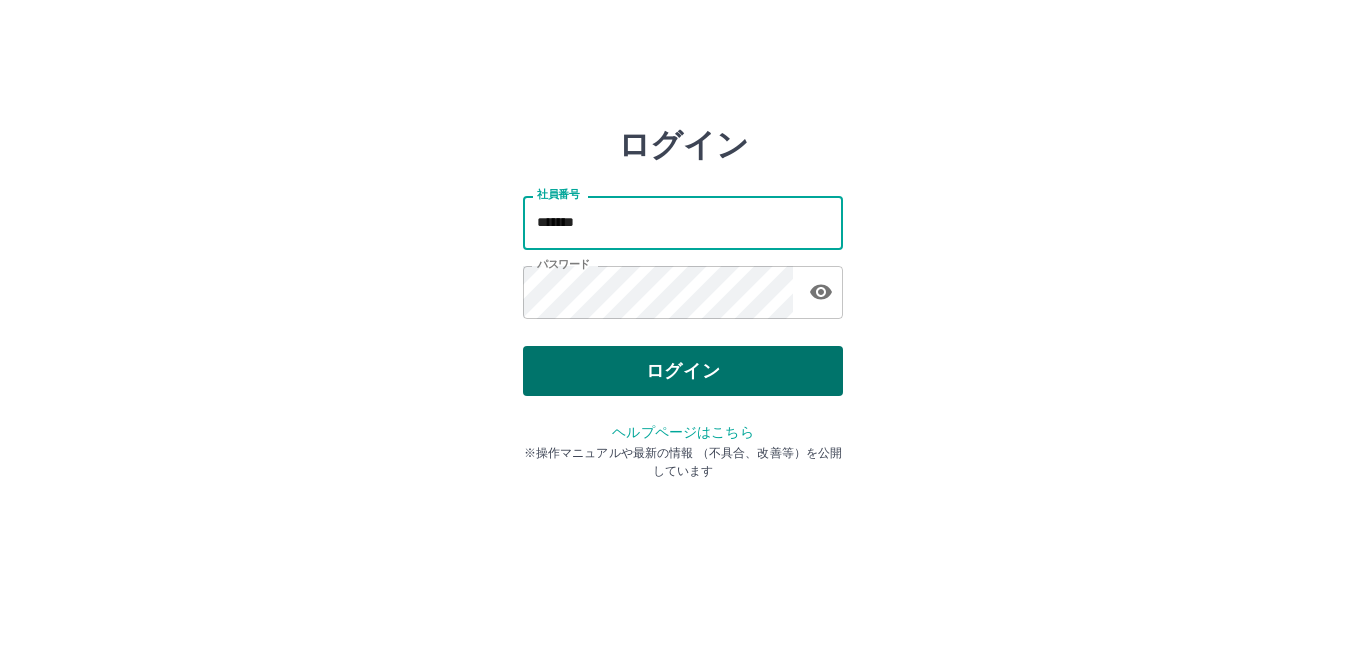click on "ログイン" at bounding box center (683, 371) 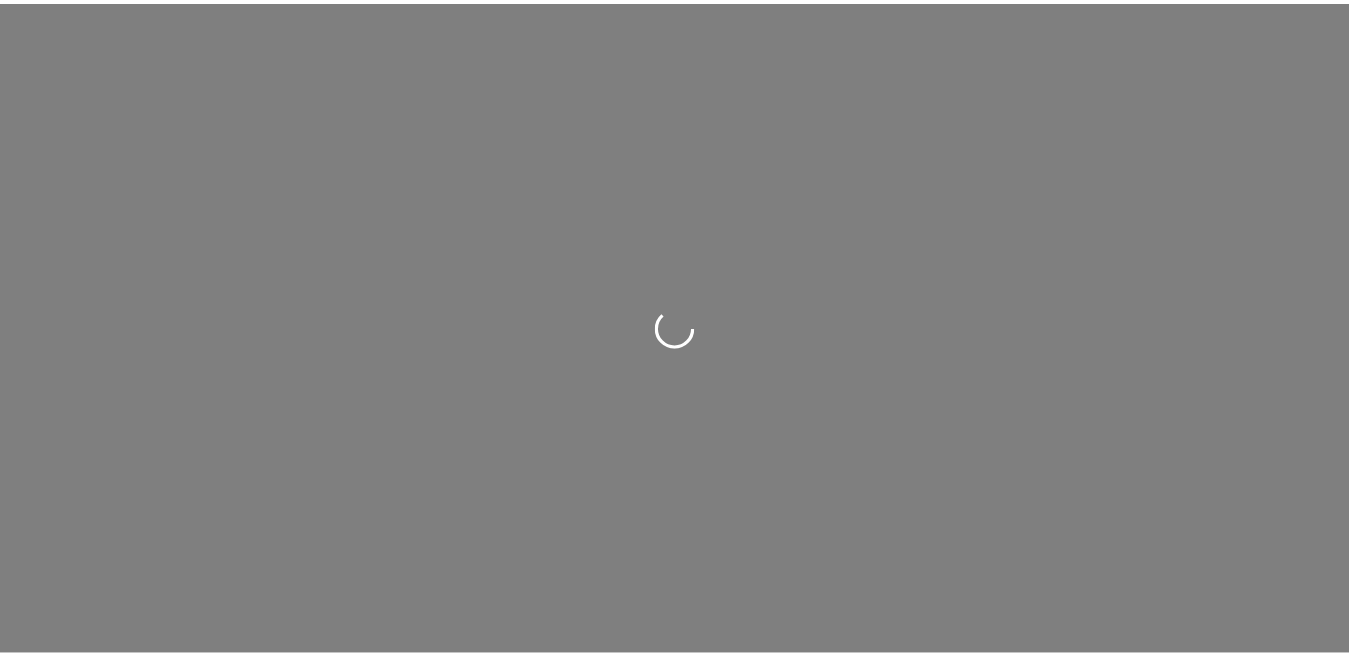 scroll, scrollTop: 0, scrollLeft: 0, axis: both 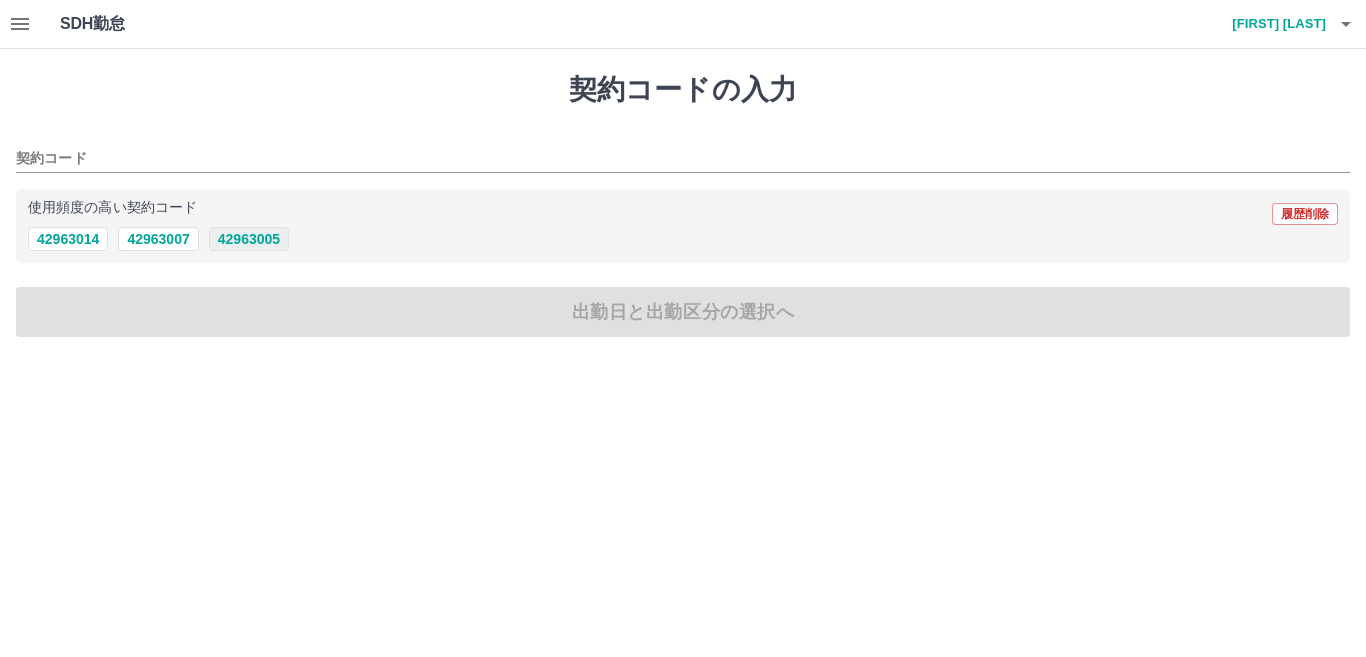 click on "42963005" at bounding box center [249, 239] 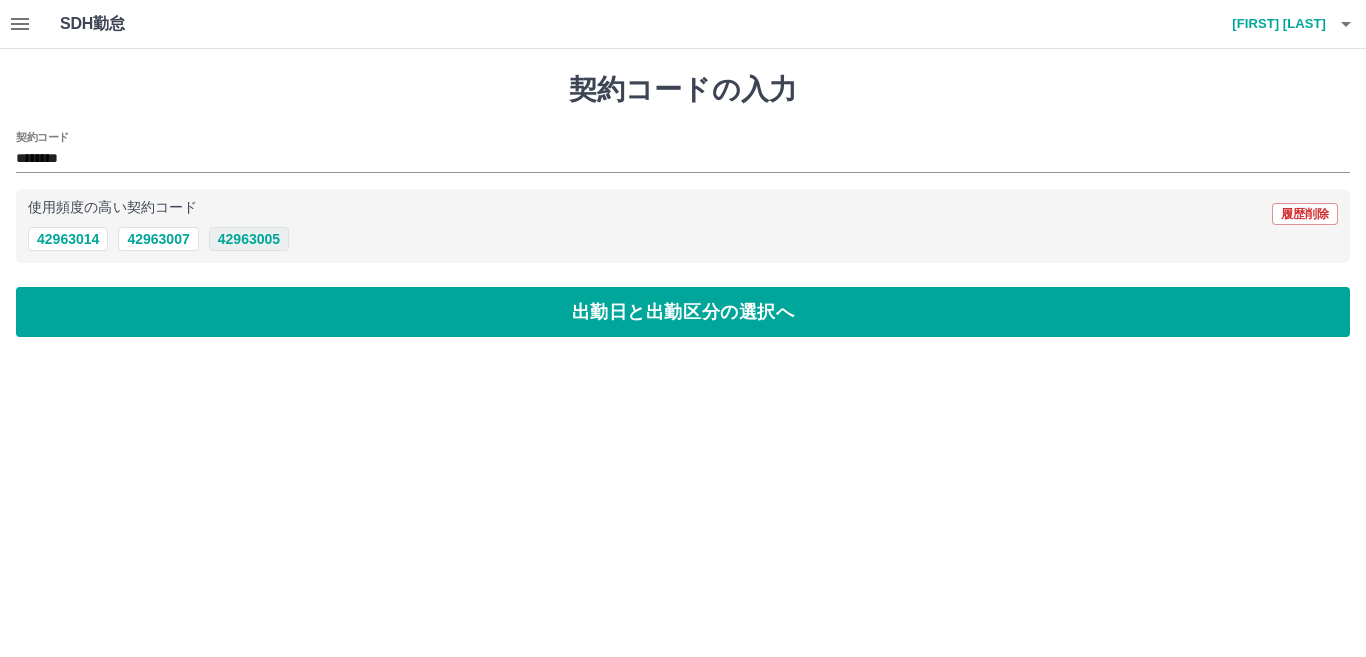 type on "********" 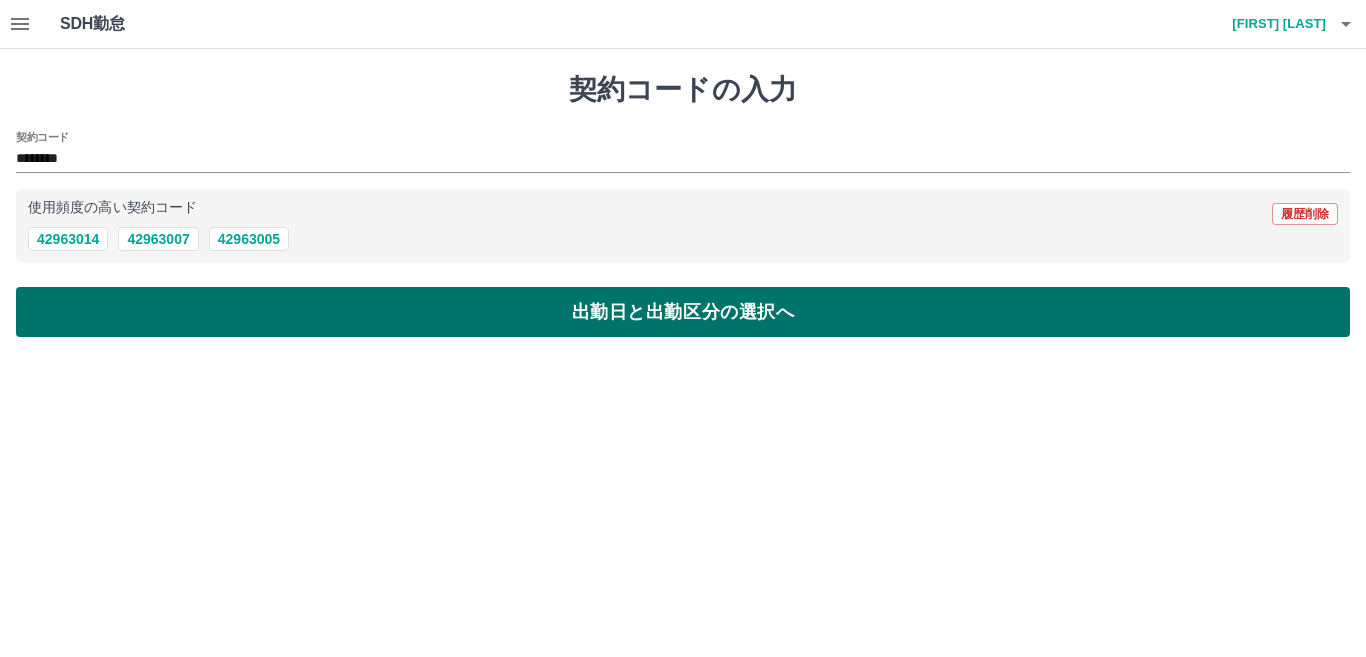 click on "出勤日と出勤区分の選択へ" at bounding box center (683, 312) 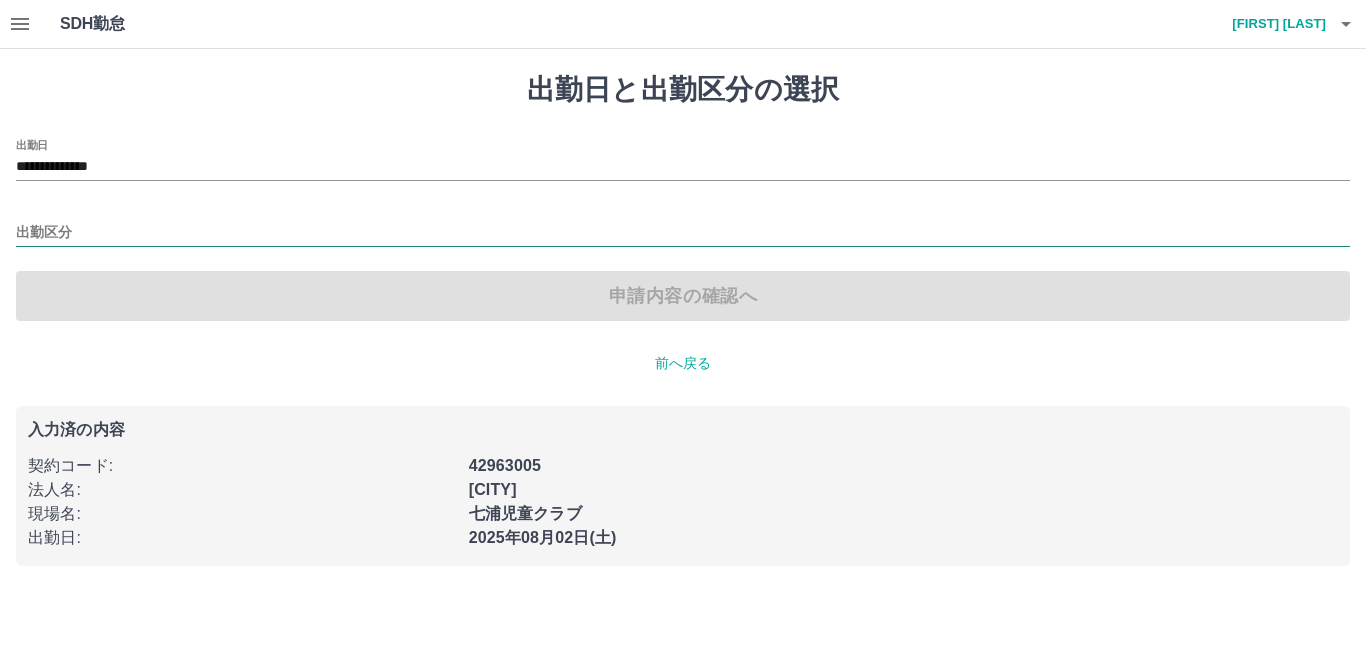 click on "出勤区分" at bounding box center [683, 233] 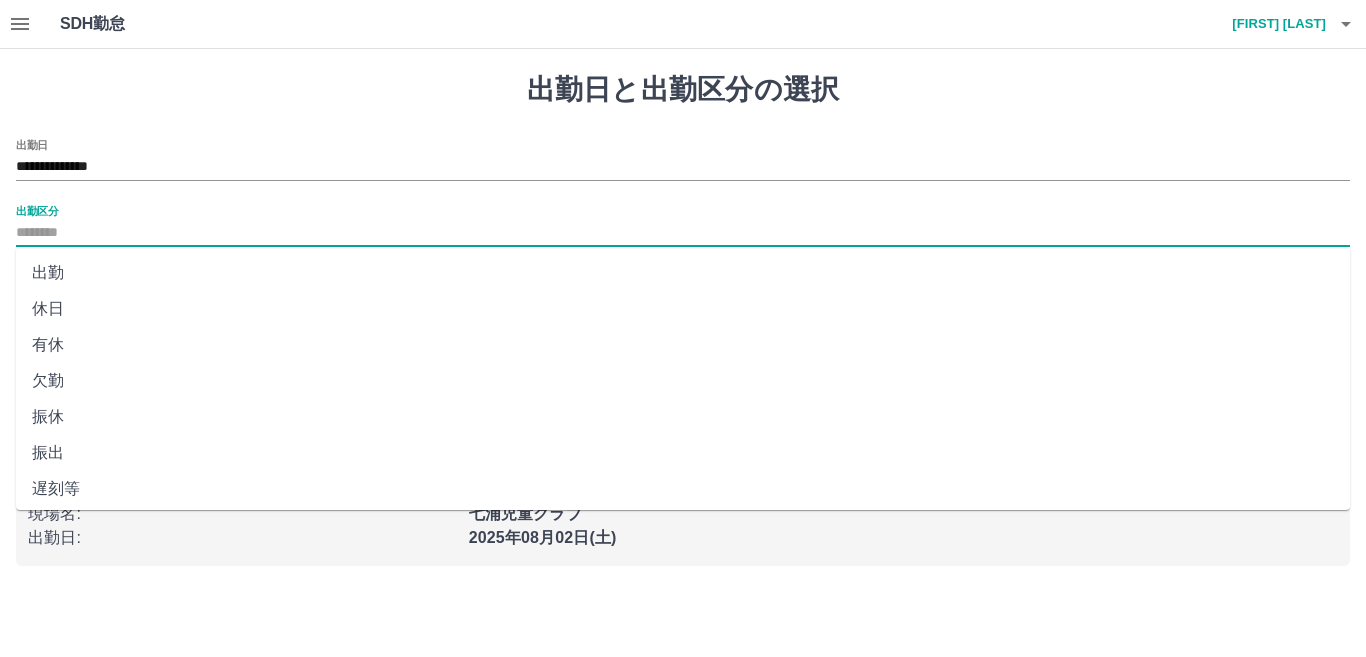 click on "出勤" at bounding box center (683, 273) 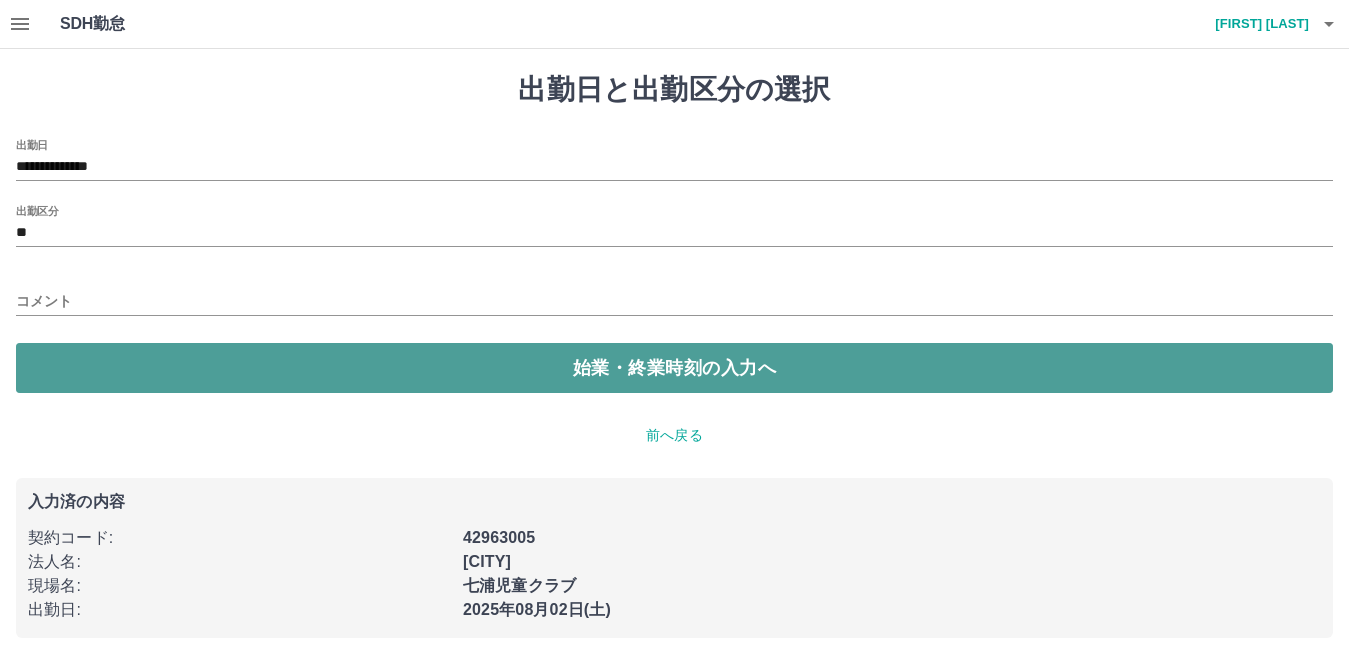 click on "始業・終業時刻の入力へ" at bounding box center [674, 368] 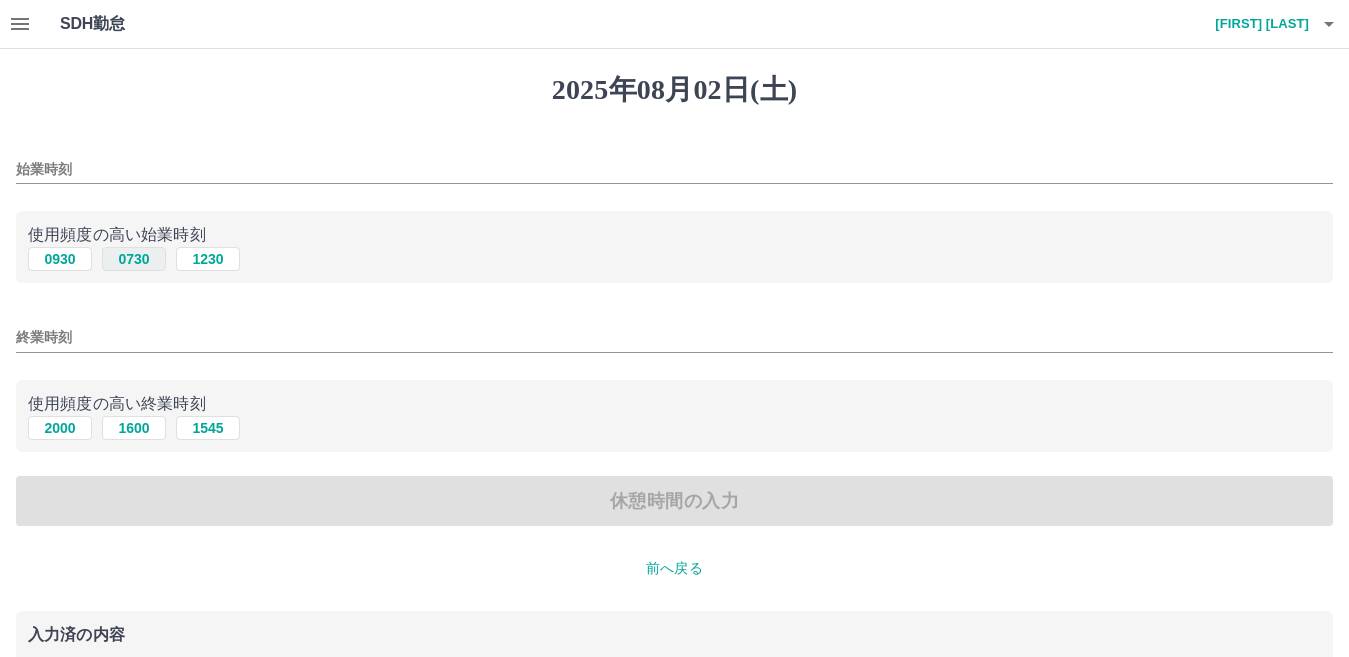 click on "0730" at bounding box center [134, 259] 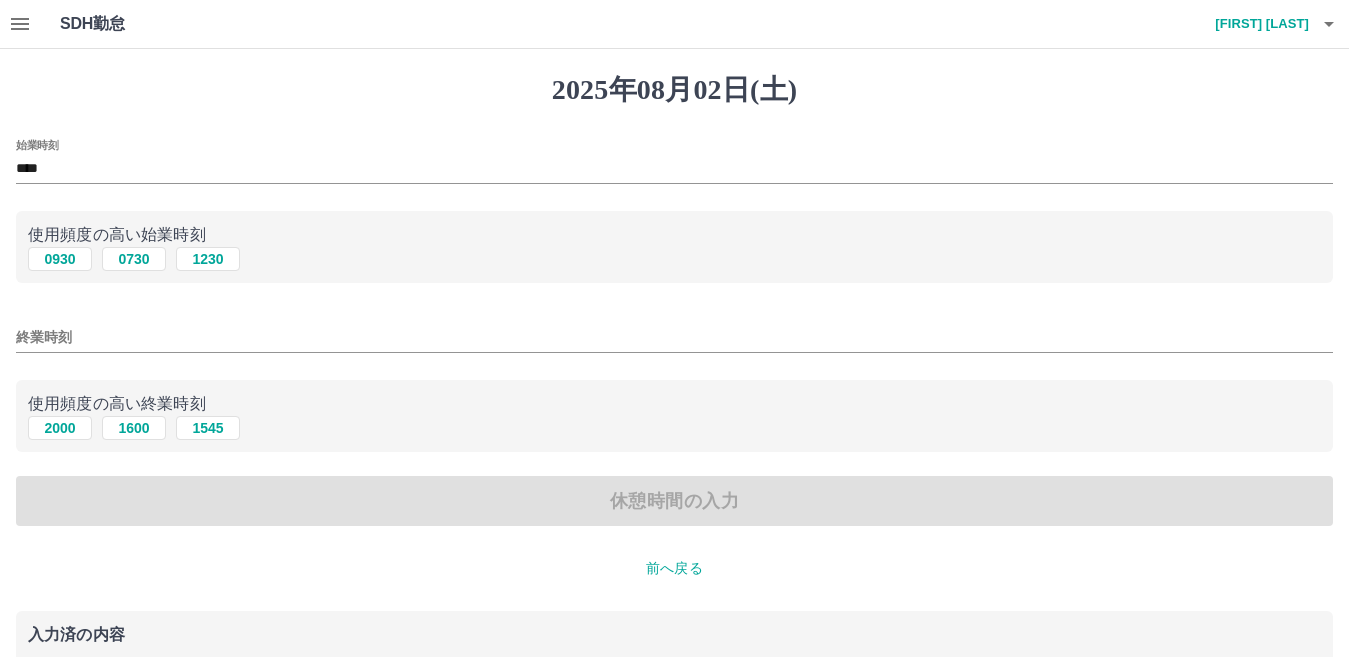 click on "終業時刻" at bounding box center (674, 337) 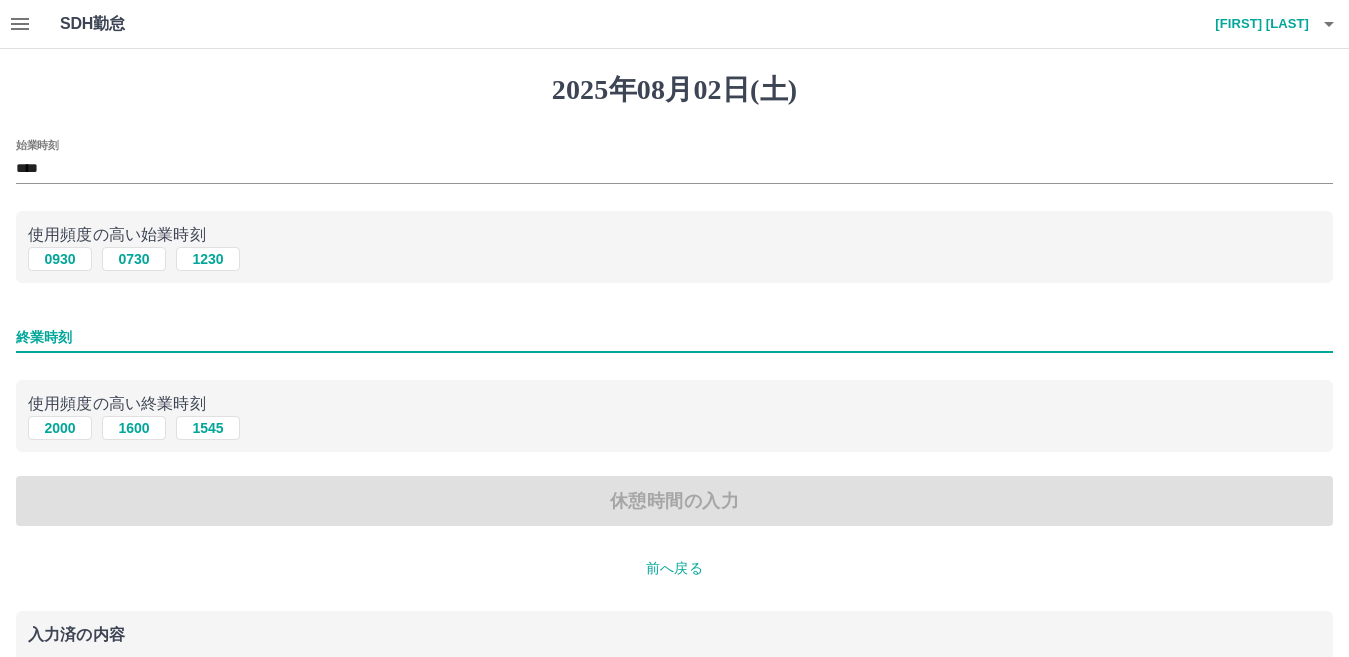 click on "終業時刻" at bounding box center (674, 337) 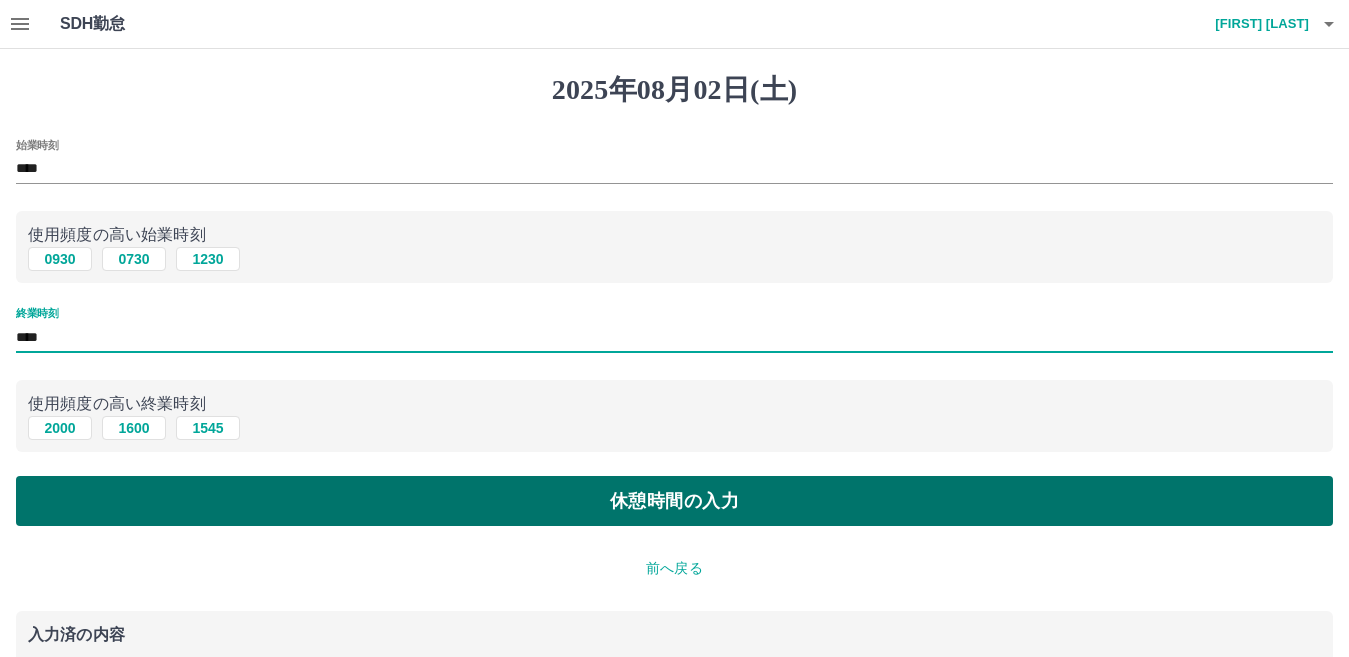 type on "****" 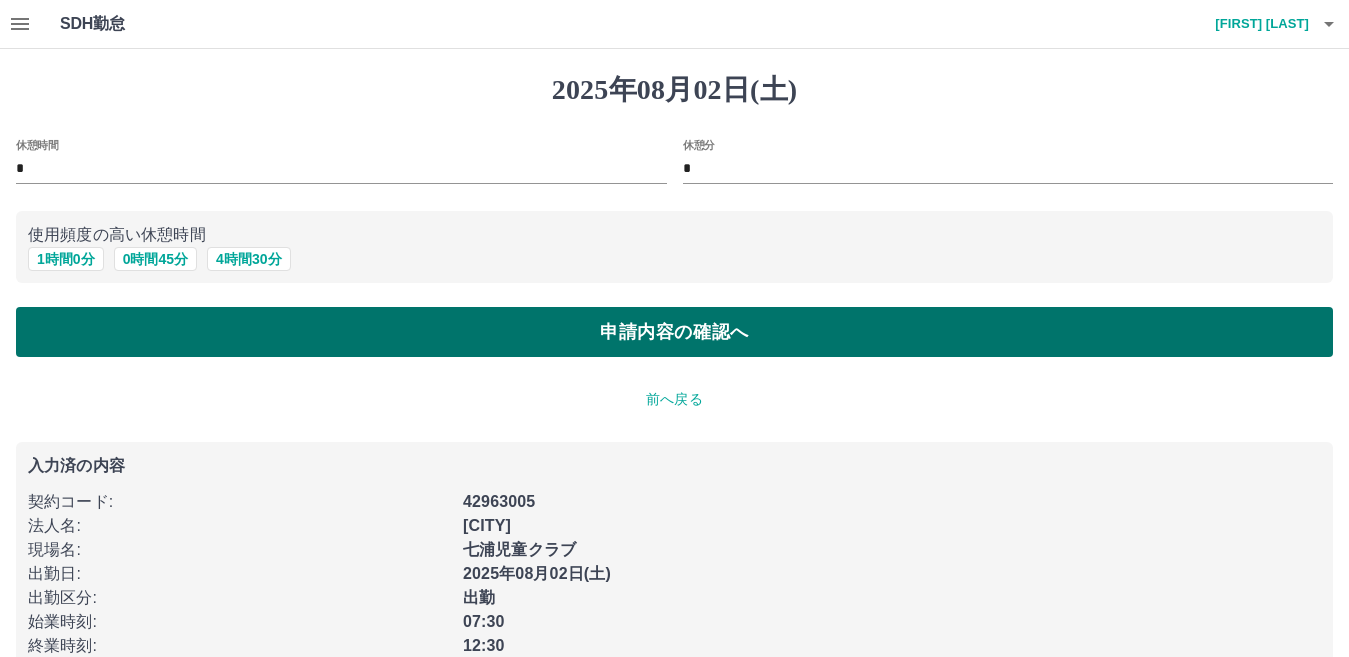 click on "申請内容の確認へ" at bounding box center [674, 332] 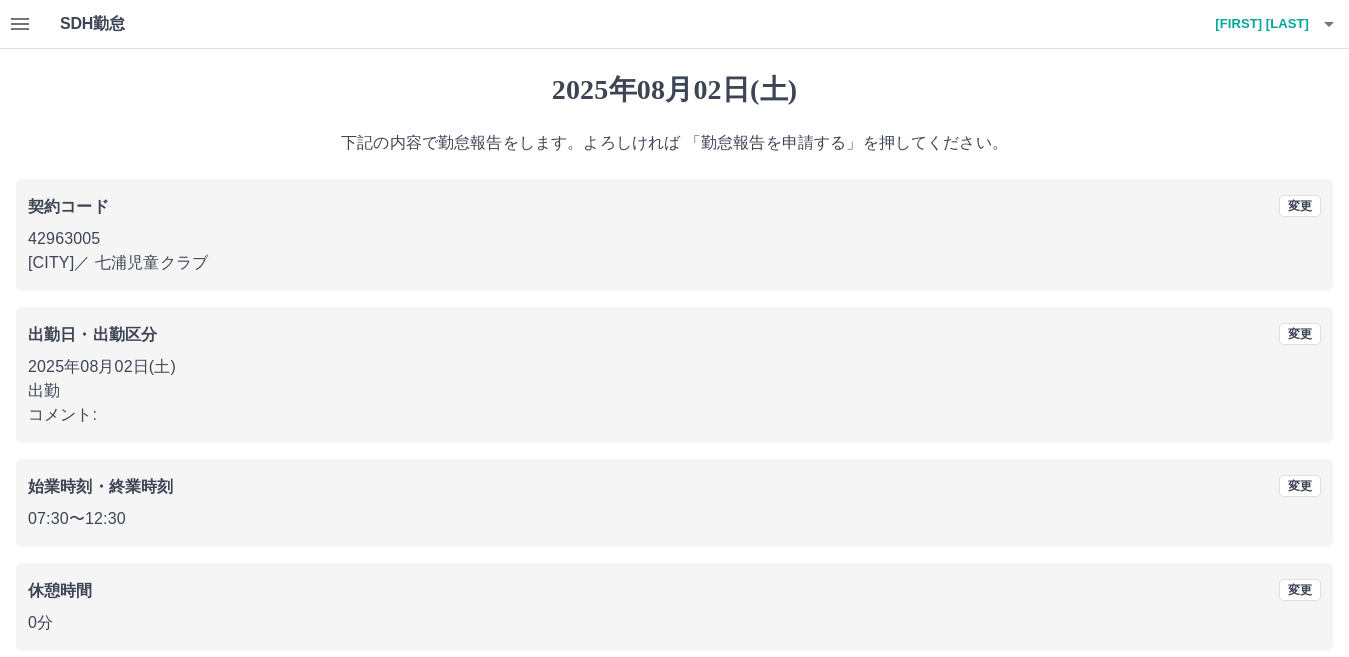 scroll, scrollTop: 92, scrollLeft: 0, axis: vertical 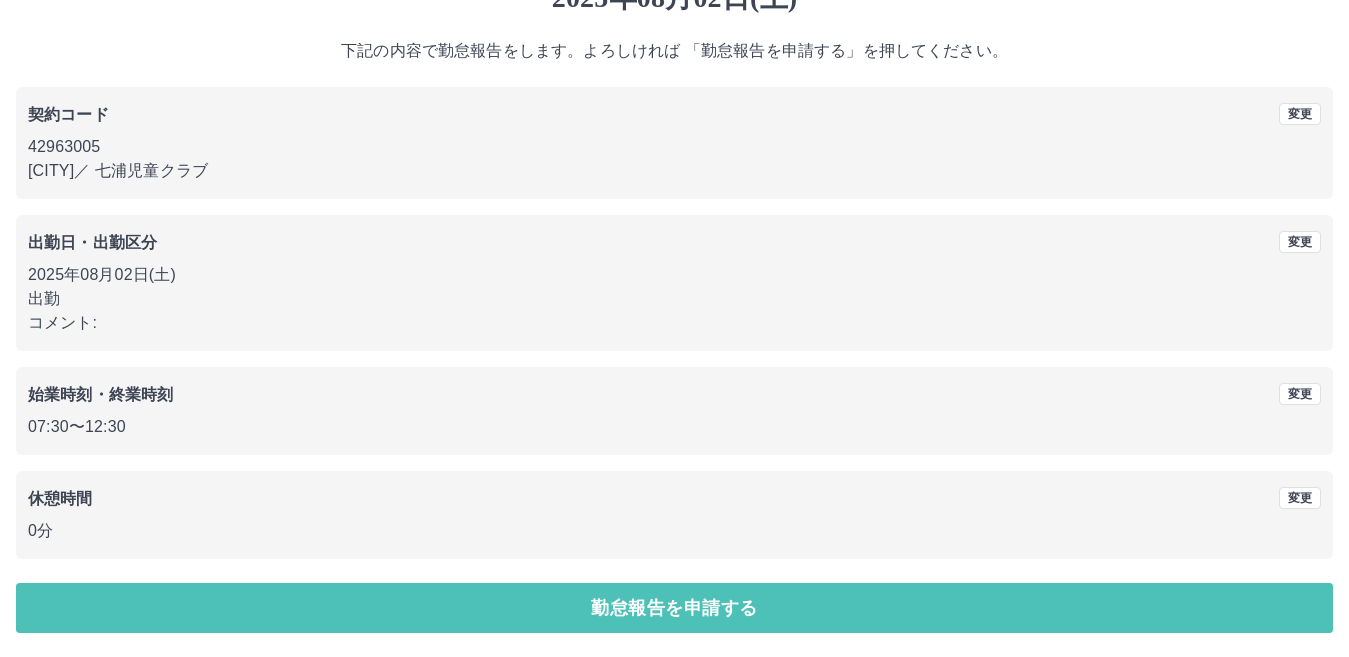 click on "勤怠報告を申請する" at bounding box center [674, 608] 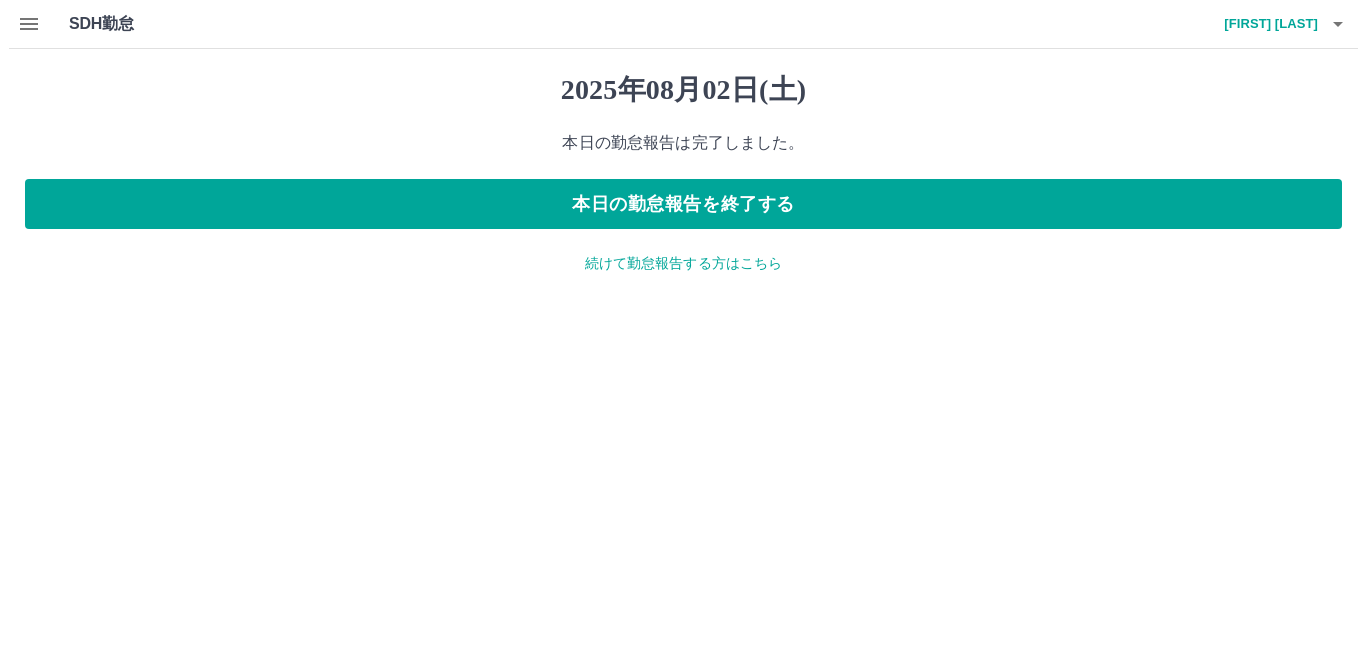 scroll, scrollTop: 0, scrollLeft: 0, axis: both 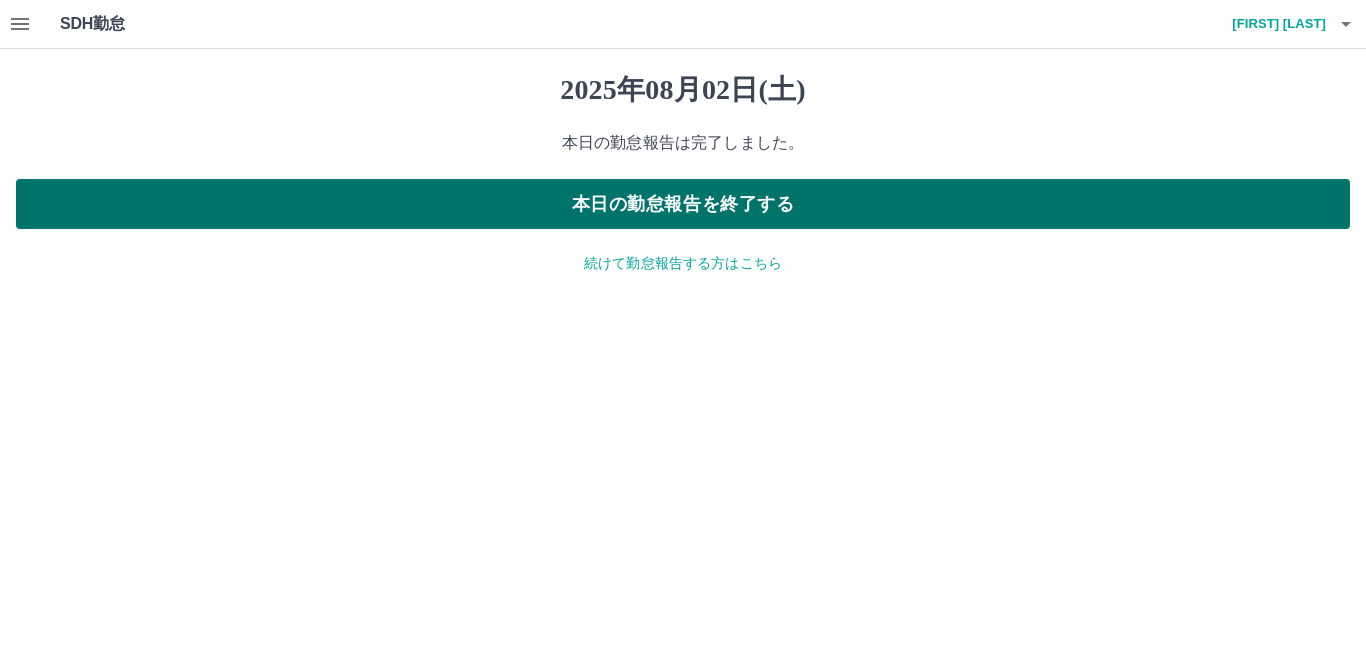 click on "本日の勤怠報告を終了する" at bounding box center [683, 204] 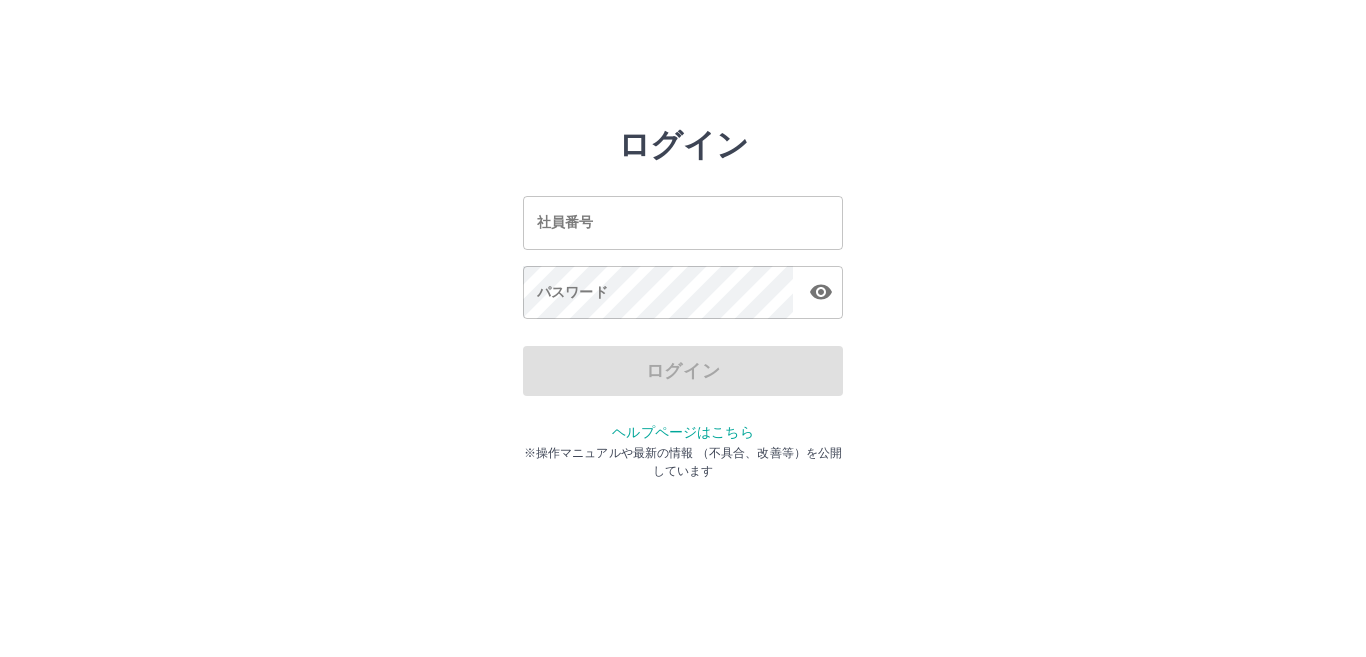 scroll, scrollTop: 0, scrollLeft: 0, axis: both 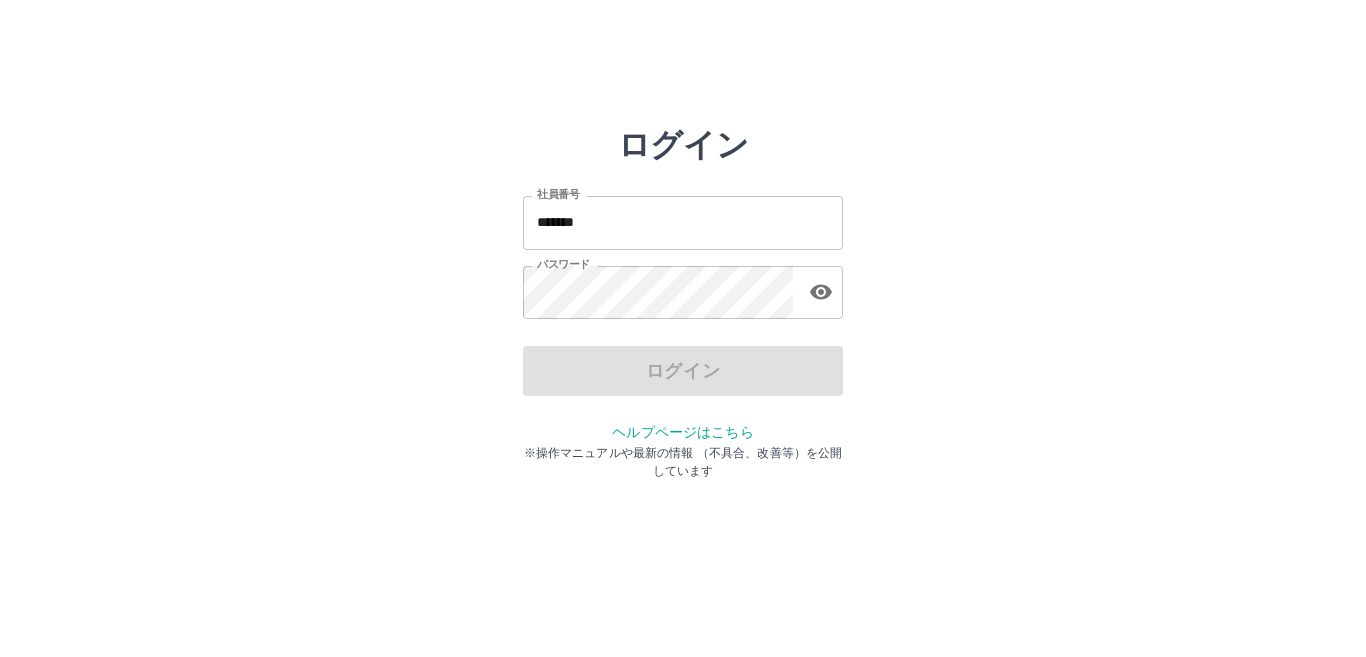 drag, startPoint x: 621, startPoint y: 224, endPoint x: 618, endPoint y: 209, distance: 15.297058 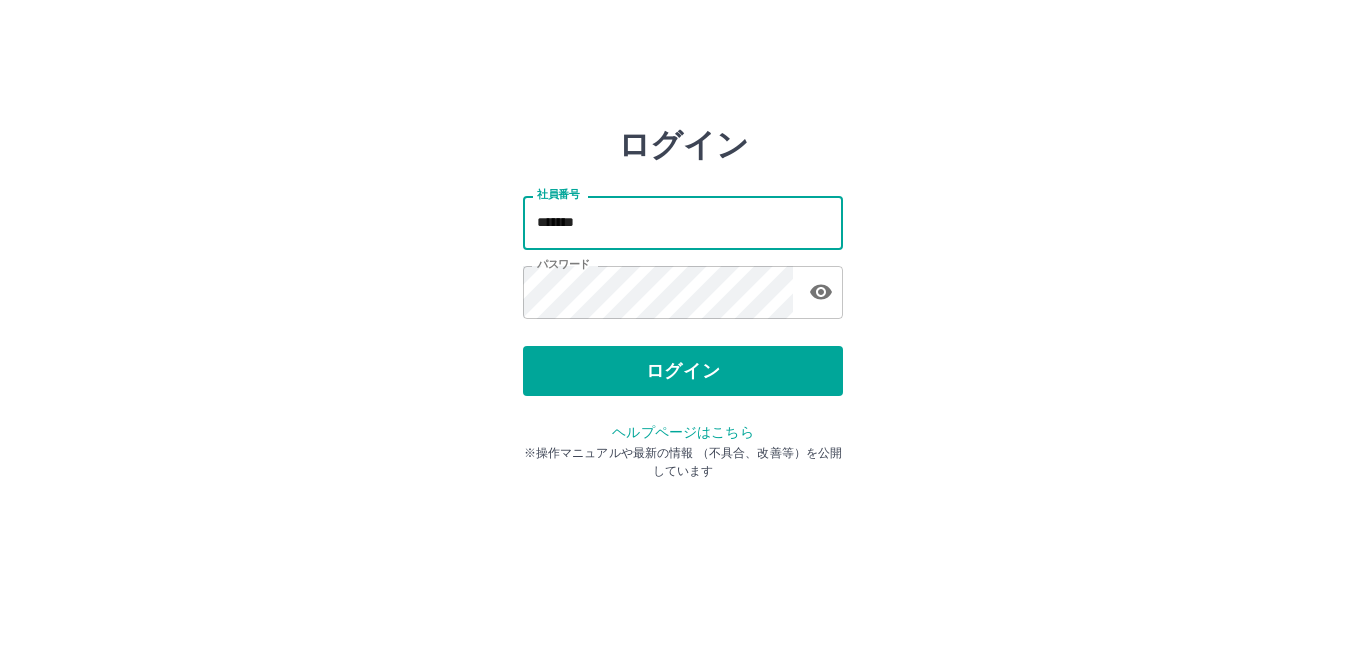 type on "*******" 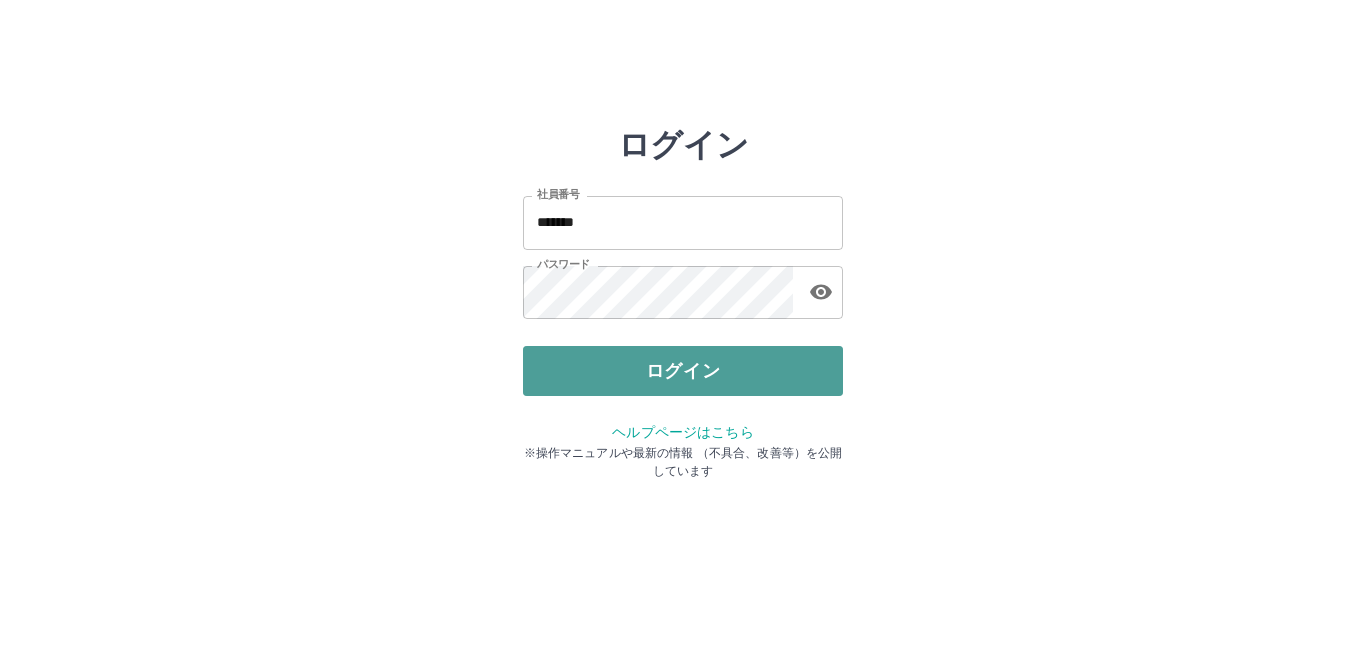 click on "ログイン" at bounding box center (683, 371) 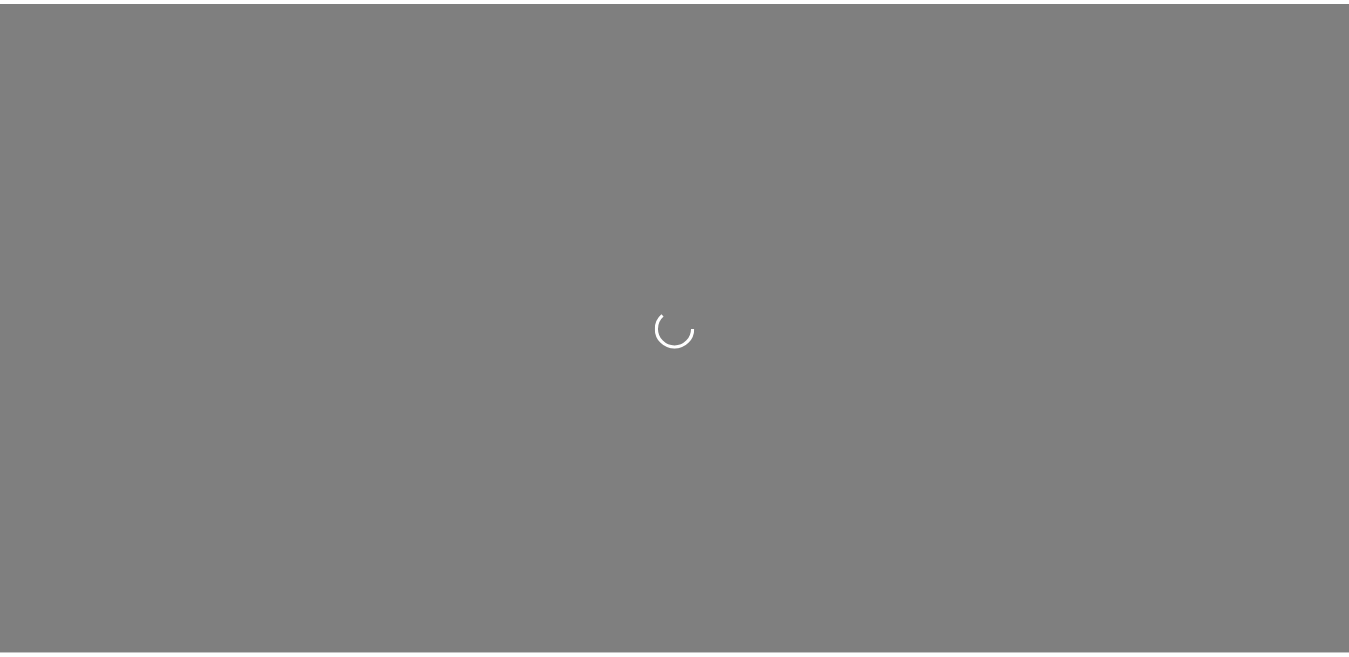 scroll, scrollTop: 0, scrollLeft: 0, axis: both 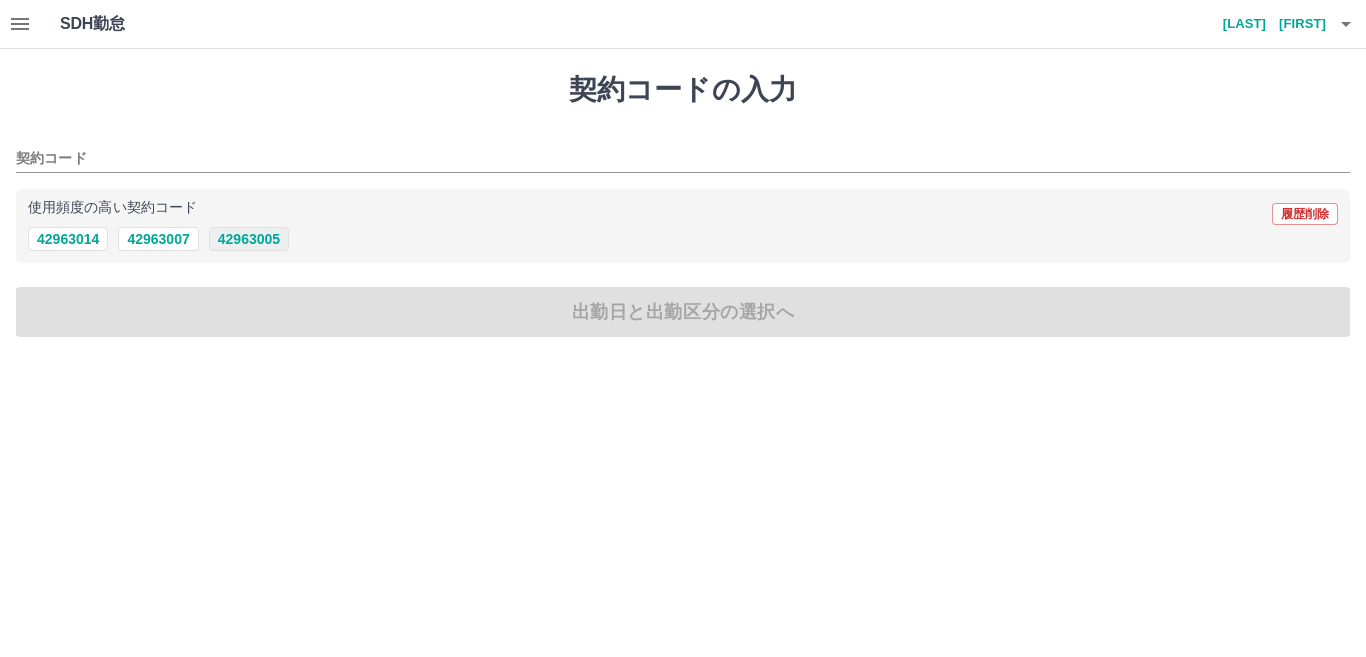 click on "42963005" at bounding box center (249, 239) 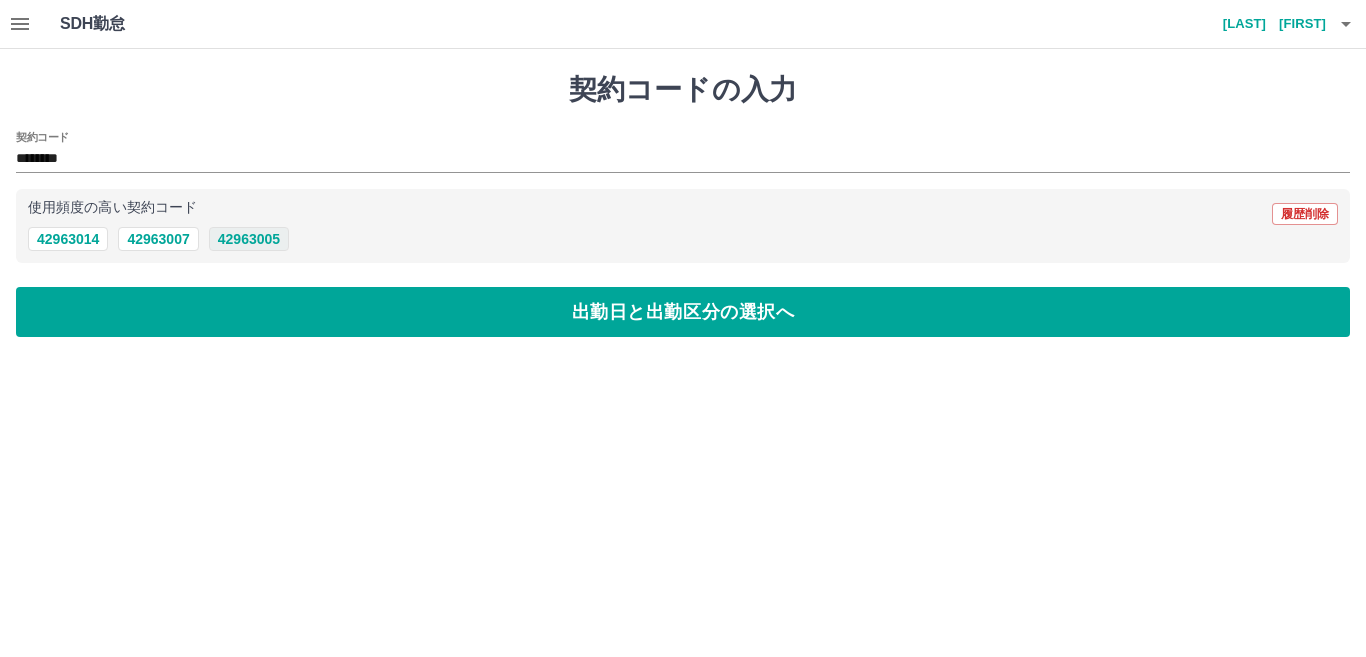 type on "********" 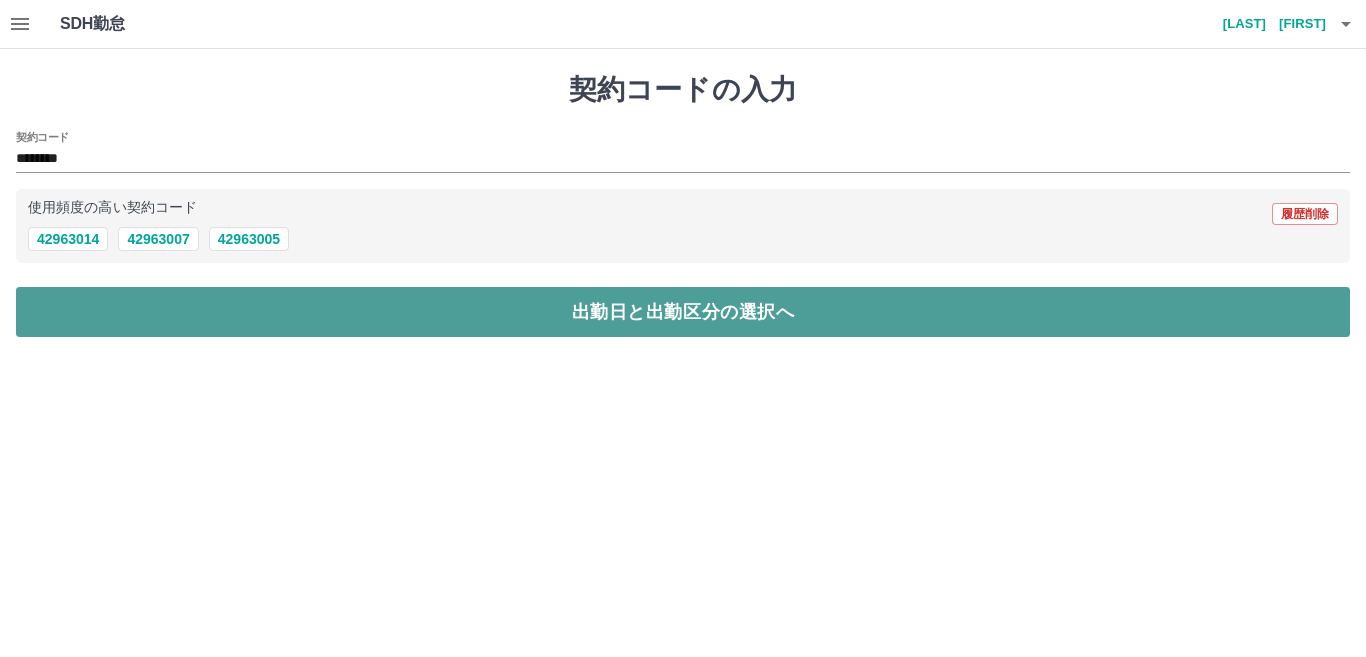 click on "出勤日と出勤区分の選択へ" at bounding box center [683, 312] 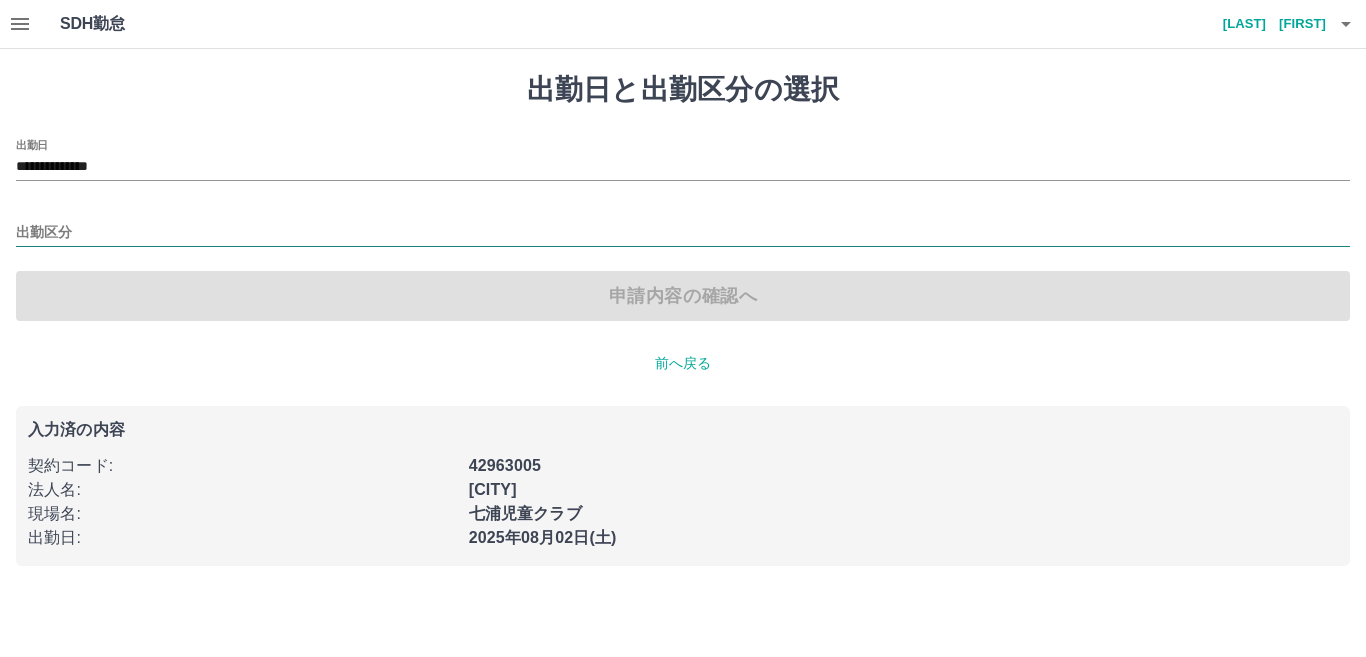 click on "出勤区分" at bounding box center (683, 233) 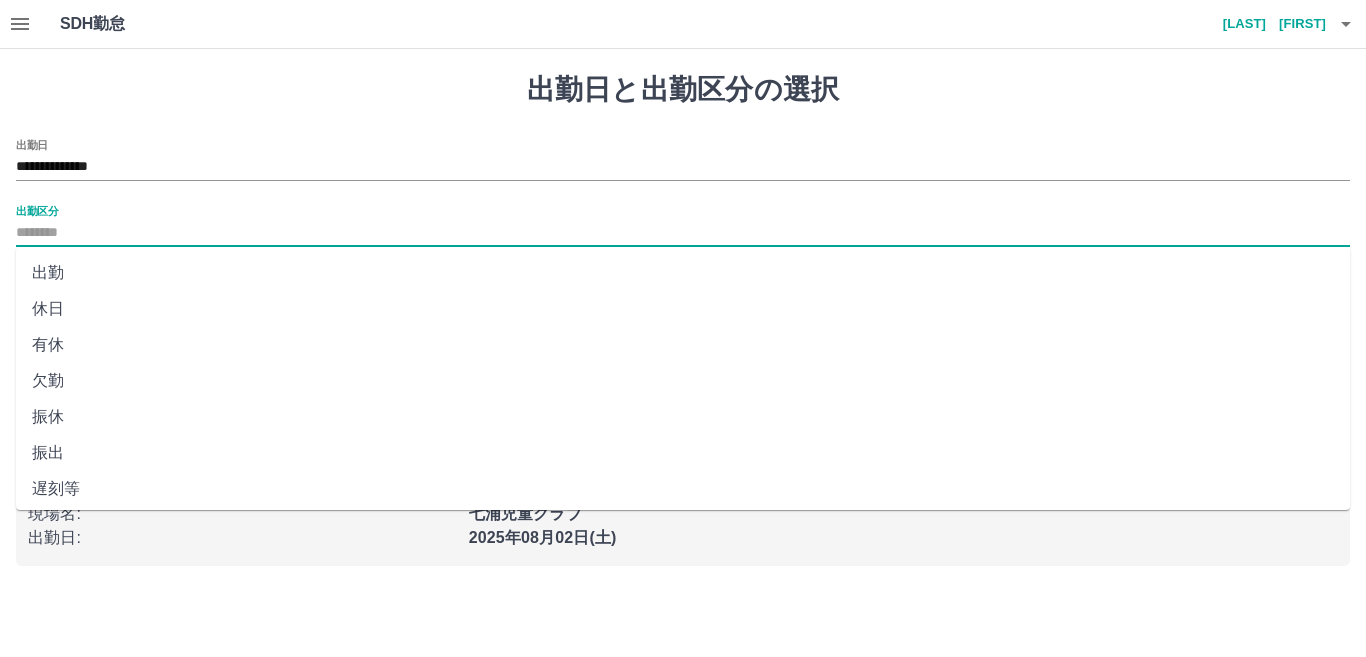 click on "出勤" at bounding box center [683, 273] 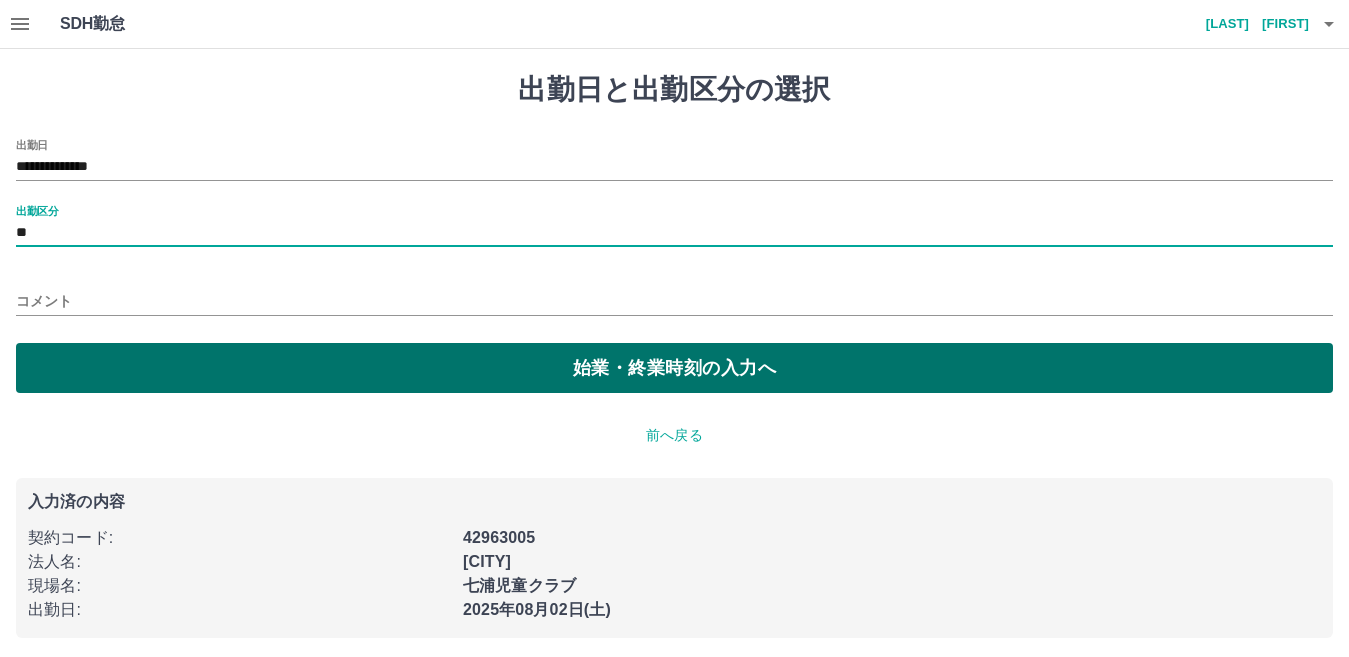 click on "始業・終業時刻の入力へ" at bounding box center (674, 368) 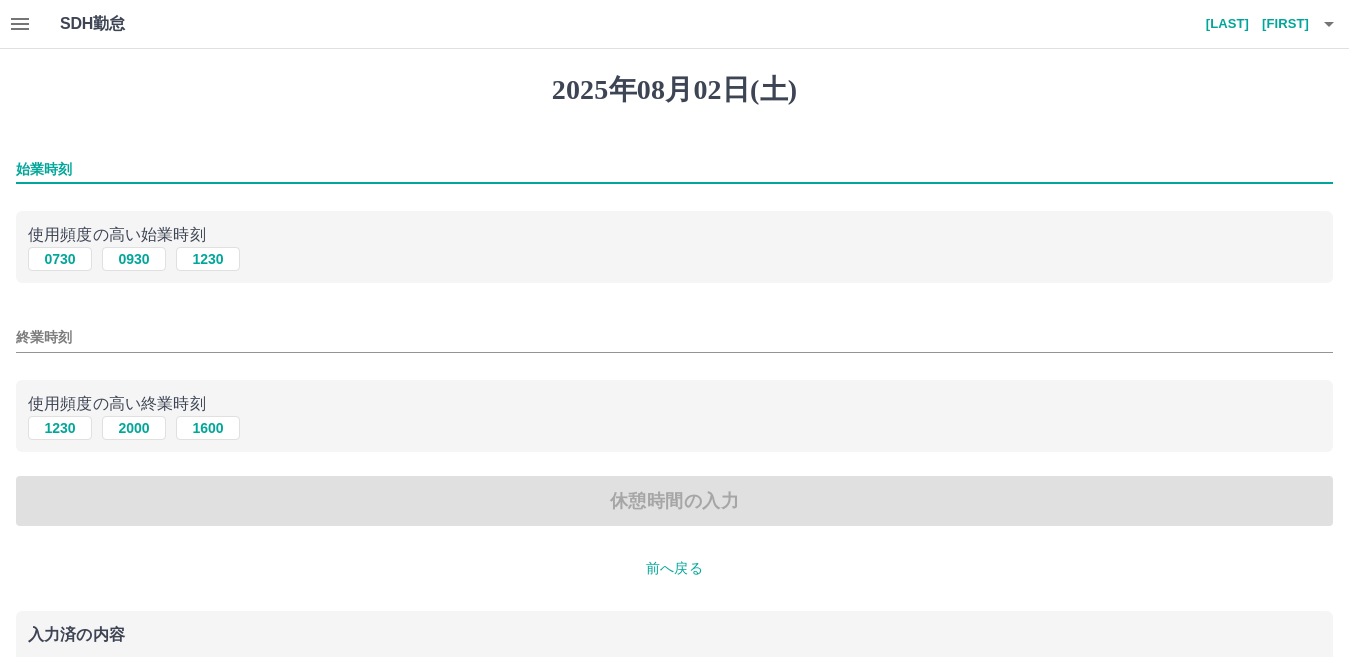 click on "始業時刻" at bounding box center (674, 169) 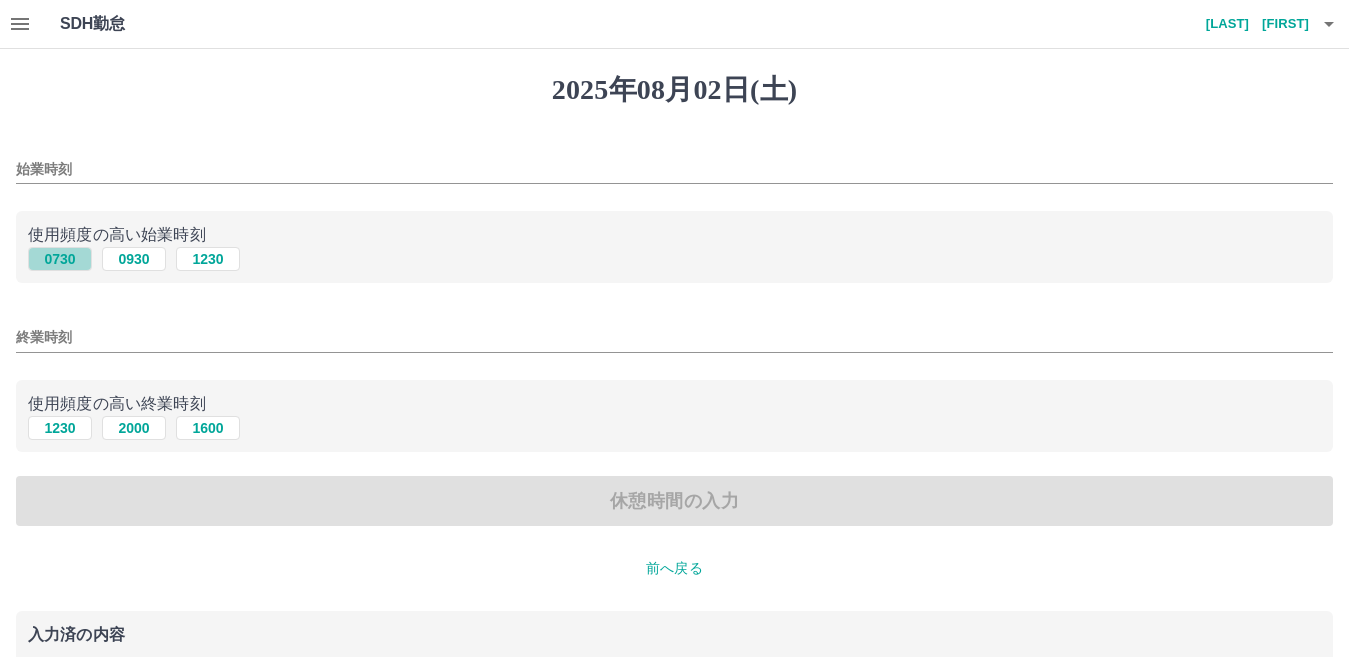 click on "0730" at bounding box center (60, 259) 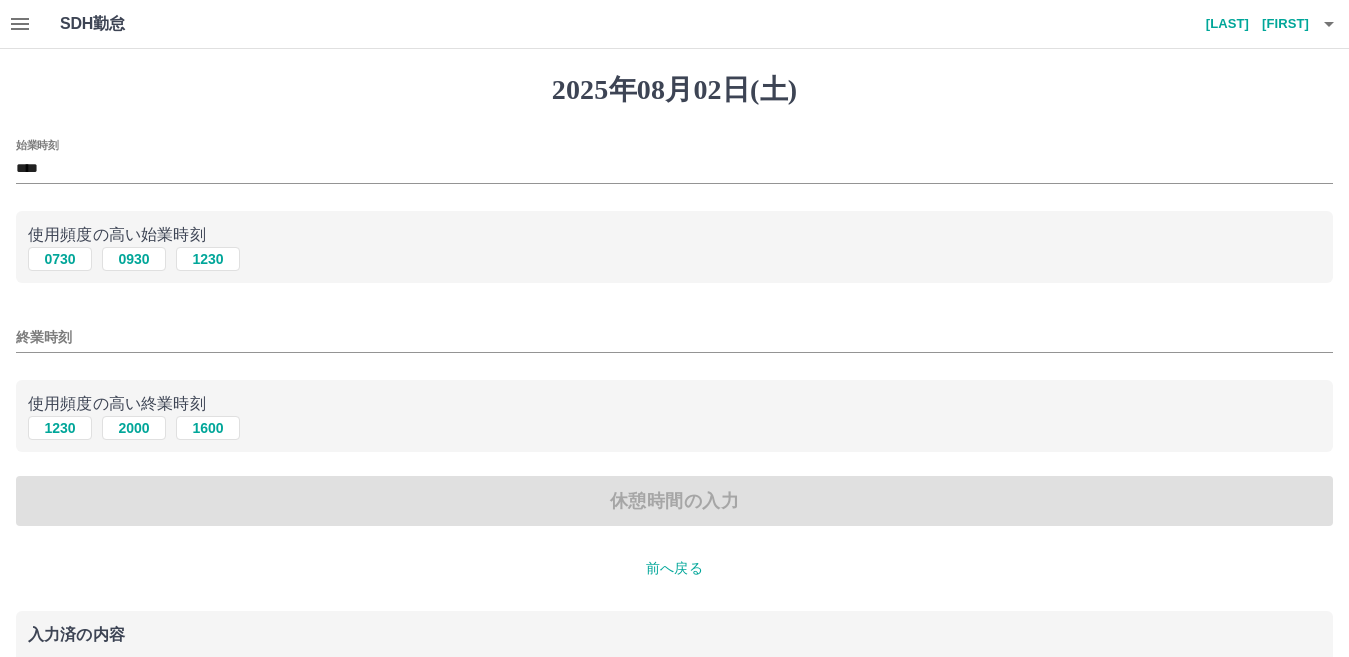 click on "終業時刻" at bounding box center [674, 337] 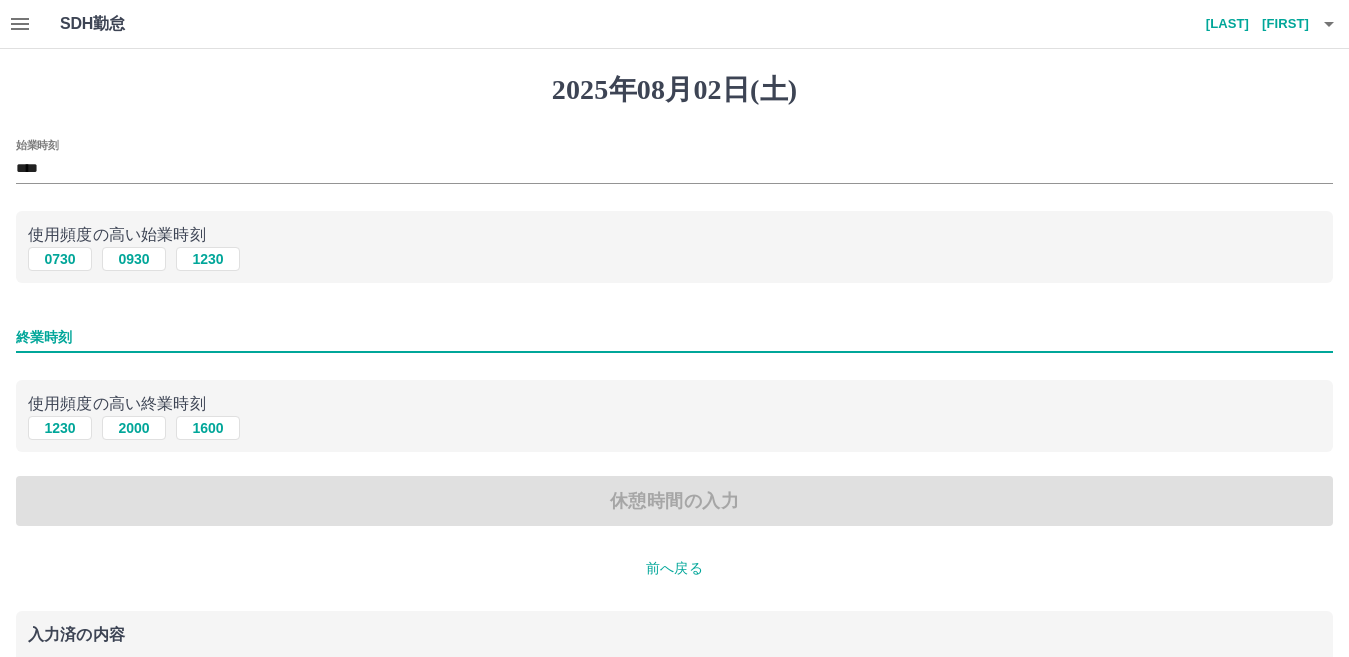 click on "終業時刻" at bounding box center (674, 337) 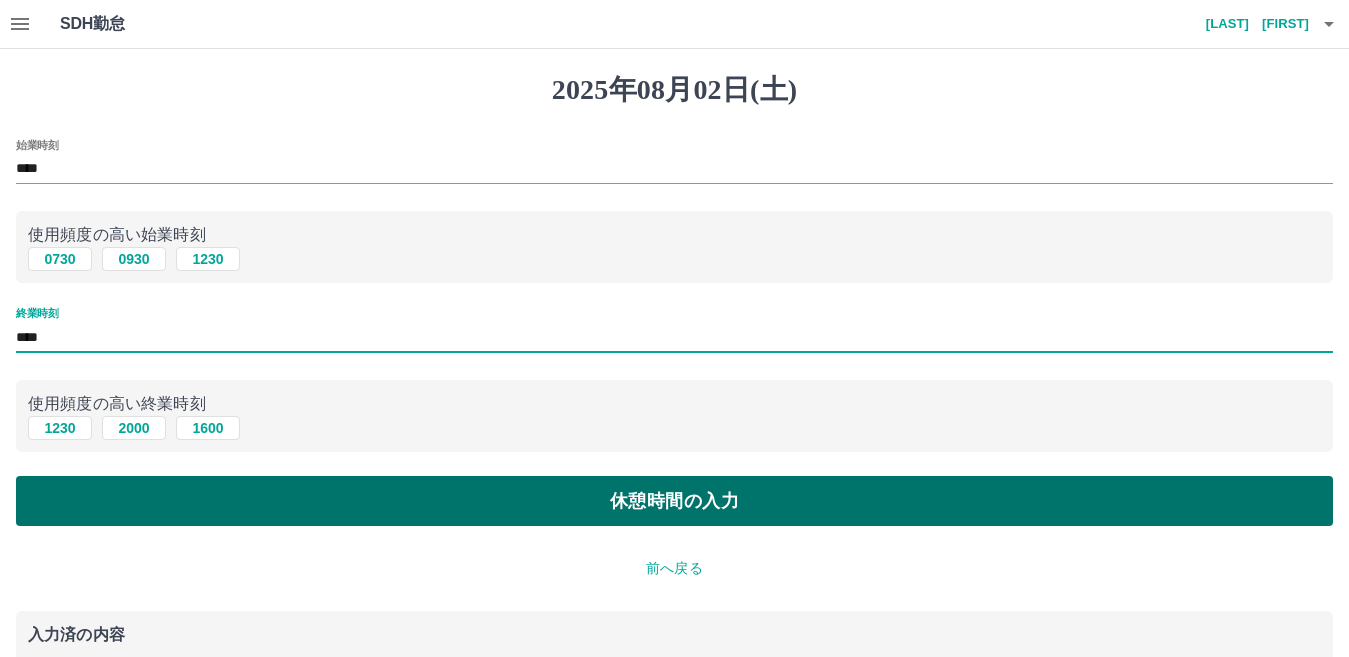 type on "****" 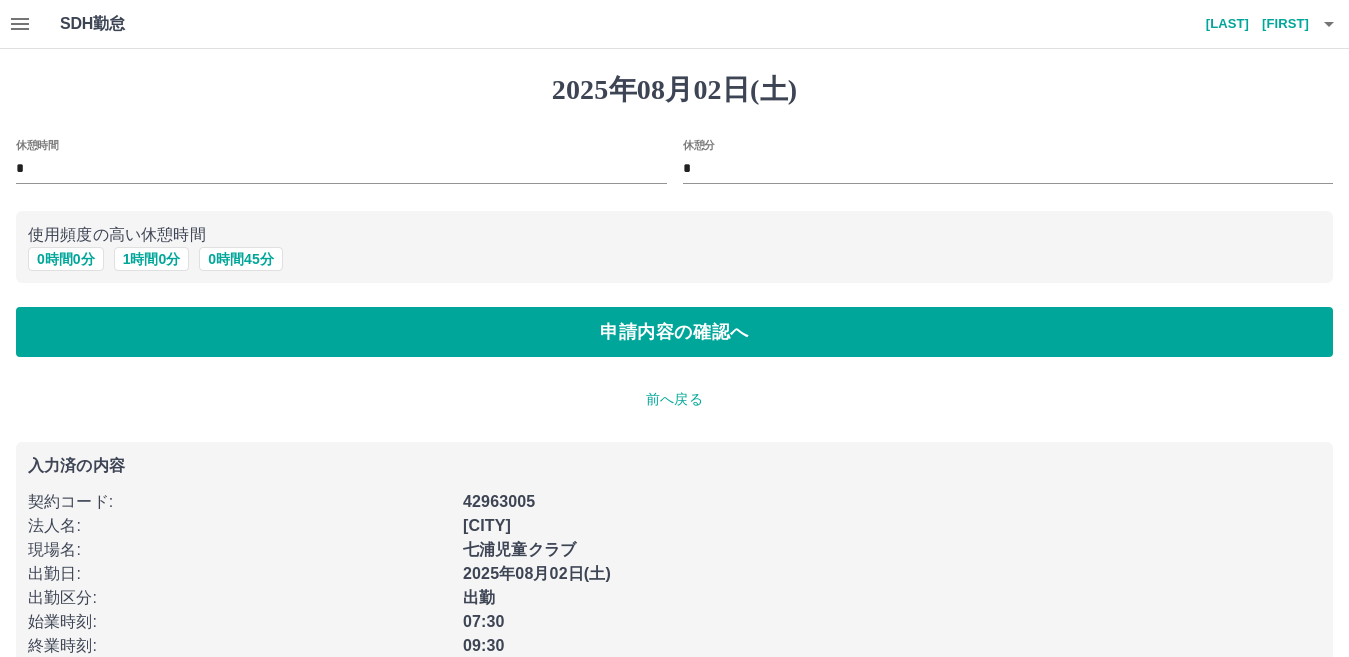 scroll, scrollTop: 42, scrollLeft: 0, axis: vertical 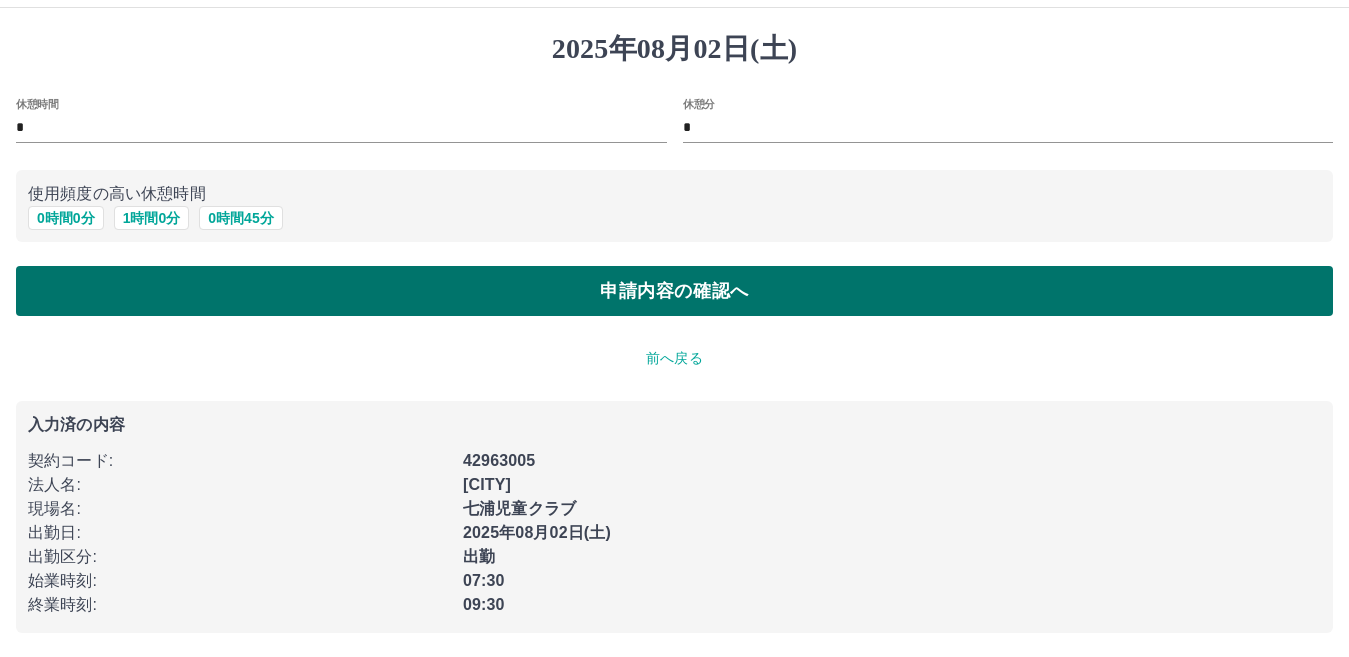click on "申請内容の確認へ" at bounding box center (674, 291) 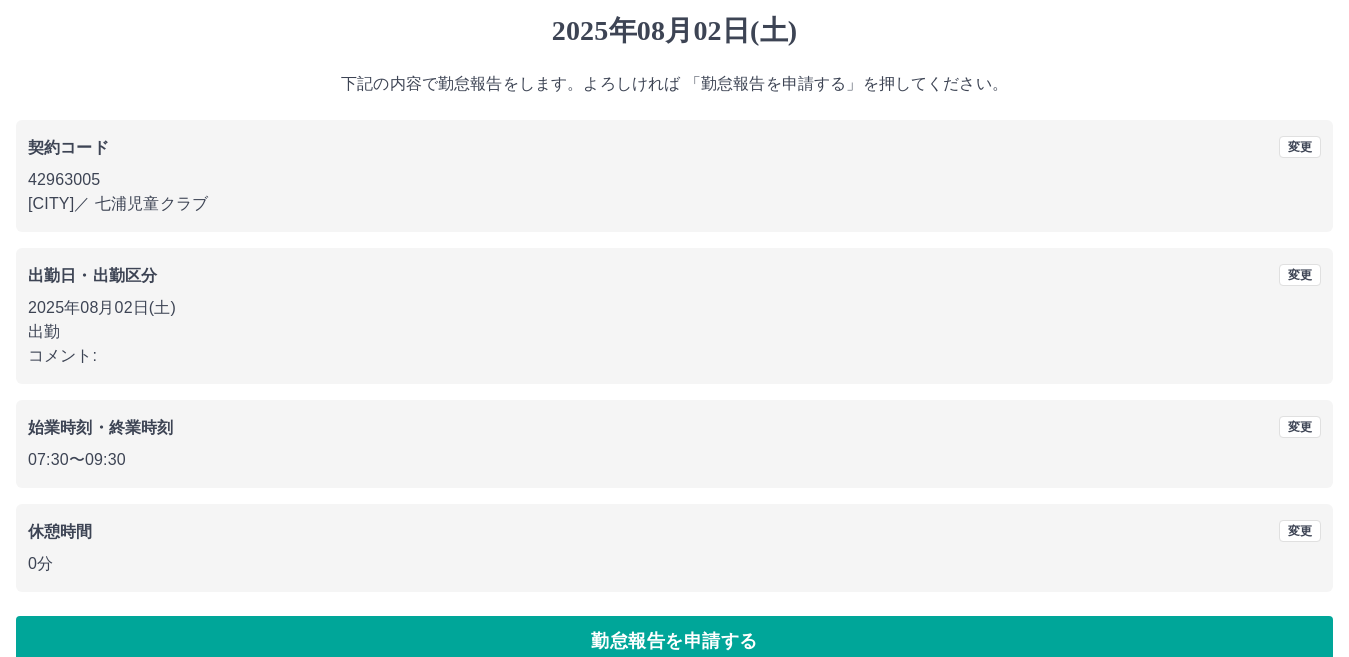 scroll, scrollTop: 92, scrollLeft: 0, axis: vertical 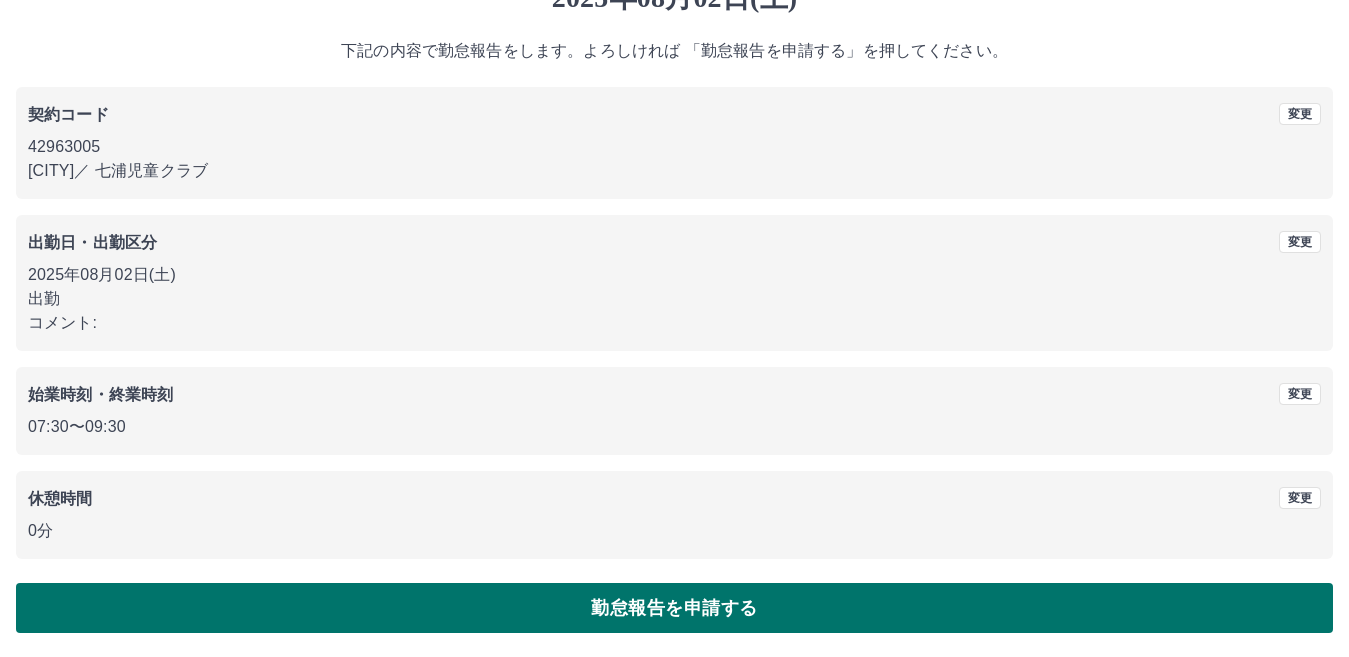 click on "勤怠報告を申請する" at bounding box center [674, 608] 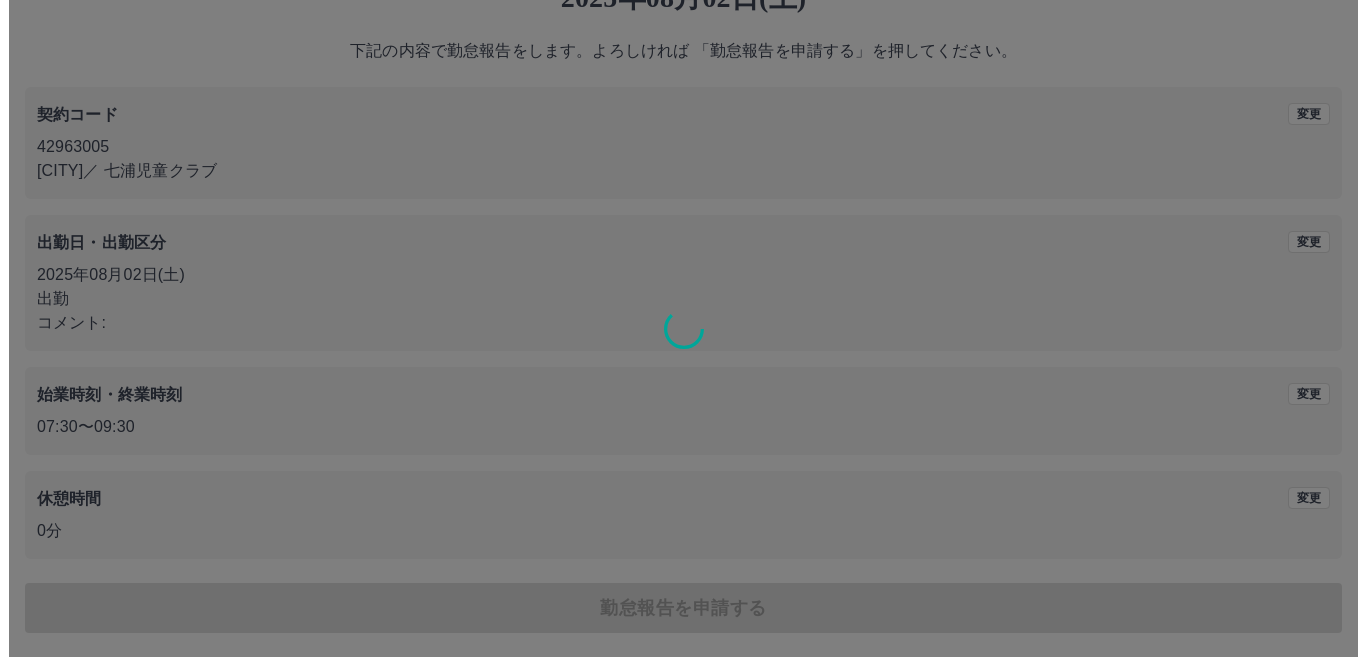 scroll, scrollTop: 0, scrollLeft: 0, axis: both 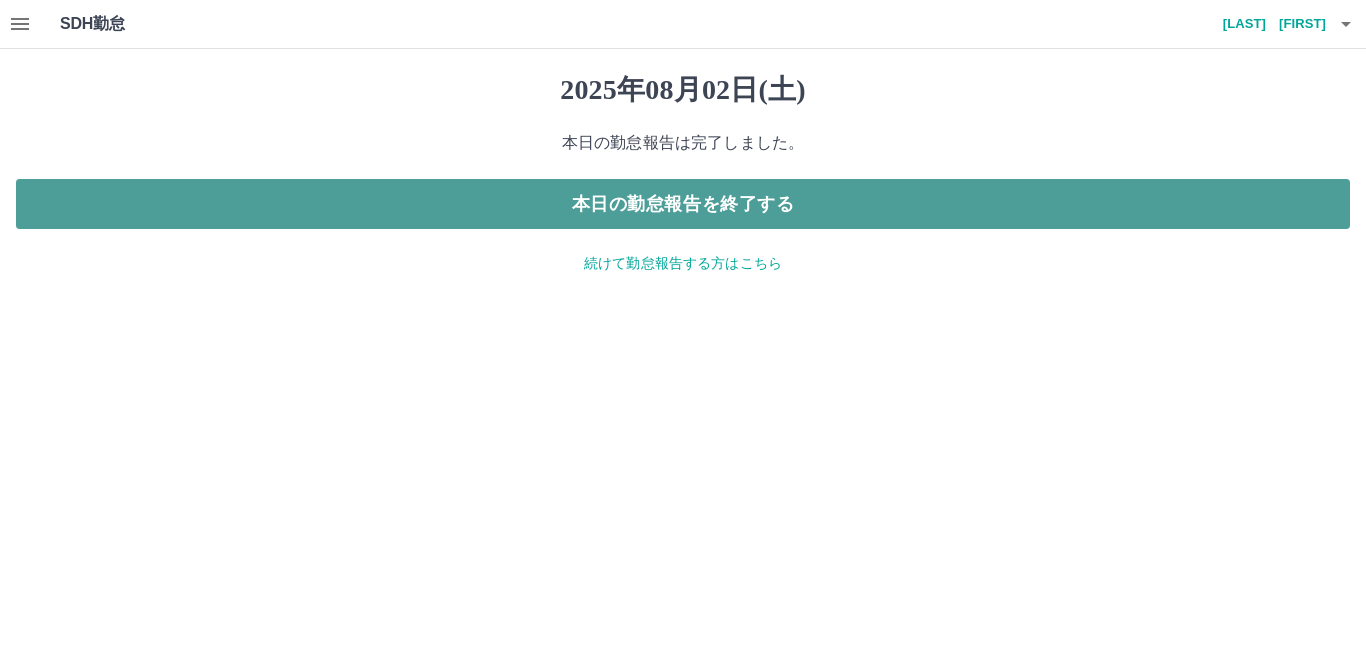 click on "本日の勤怠報告を終了する" at bounding box center (683, 204) 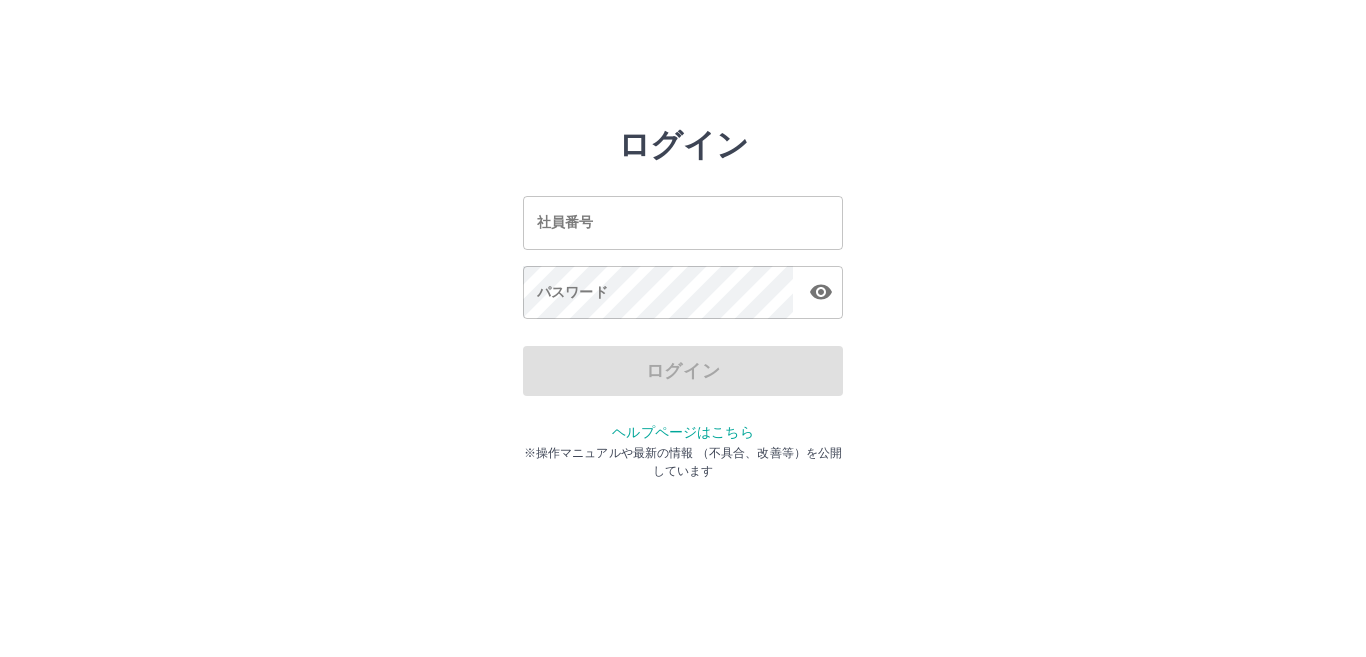 scroll, scrollTop: 0, scrollLeft: 0, axis: both 